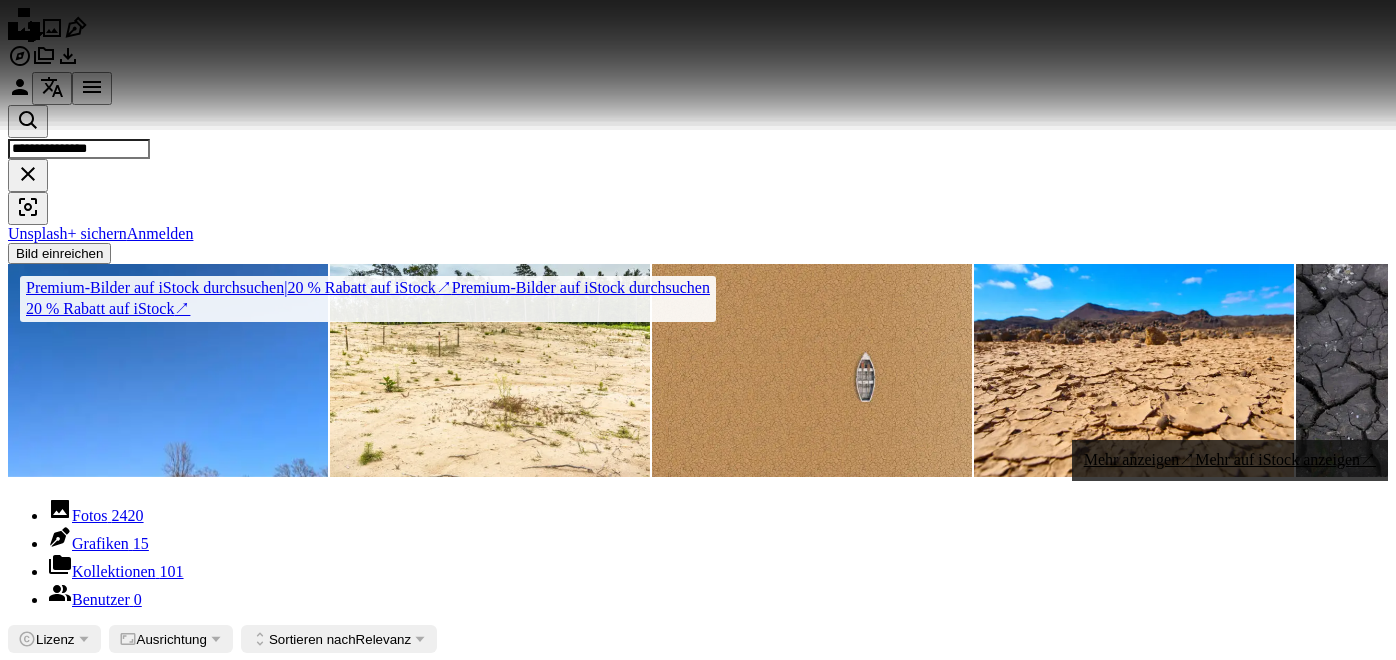 scroll, scrollTop: 2848, scrollLeft: 0, axis: vertical 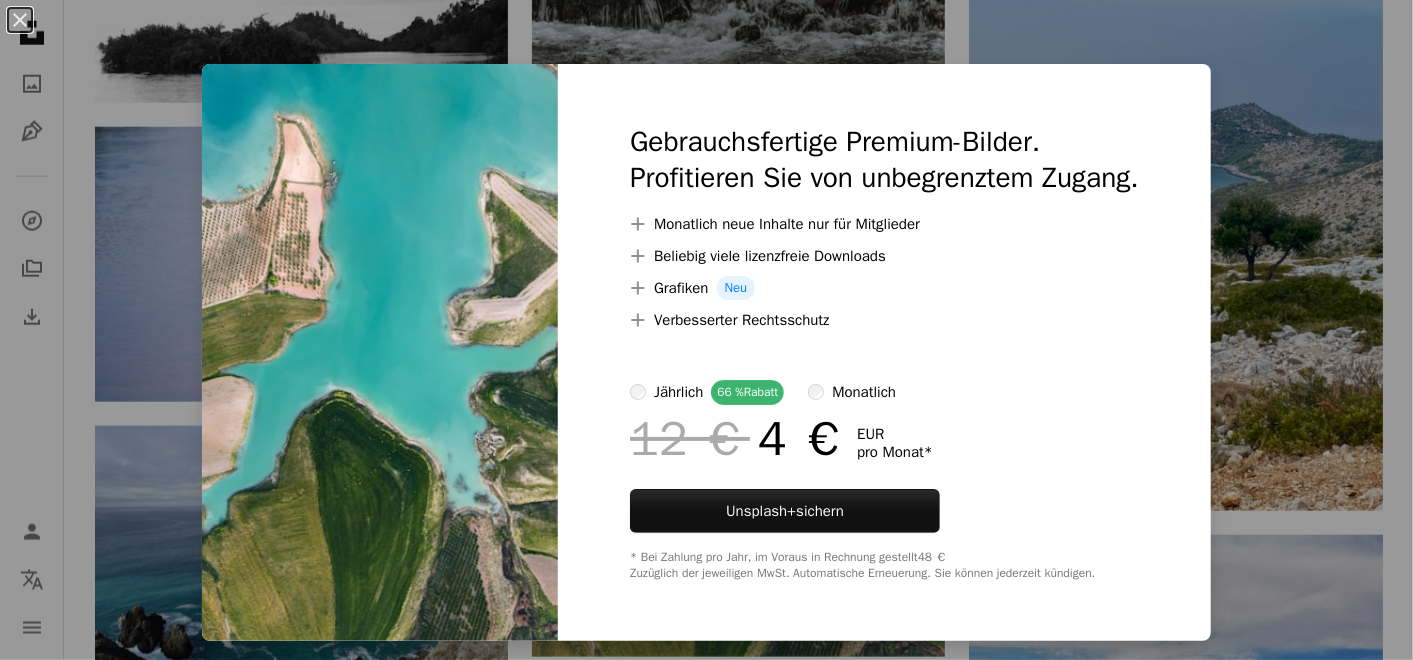 click on "An X shape Gebrauchsfertige Premium-Bilder. Profitieren Sie von unbegrenztem Zugang. A plus sign Monatlich neue Inhalte nur für Mitglieder A plus sign Beliebig viele lizenzfreie Downloads A plus sign Grafiken  Neu A plus sign Verbesserter Rechtsschutz jährlich 66 %  Rabatt monatlich 12 €   4 € EUR pro Monat * Unsplash+  sichern * Bei Zahlung pro Jahr, im Voraus in Rechnung gestellt  48 € Zuzüglich der jeweiligen MwSt. Automatische Erneuerung. Sie können jederzeit kündigen." at bounding box center [706, 330] 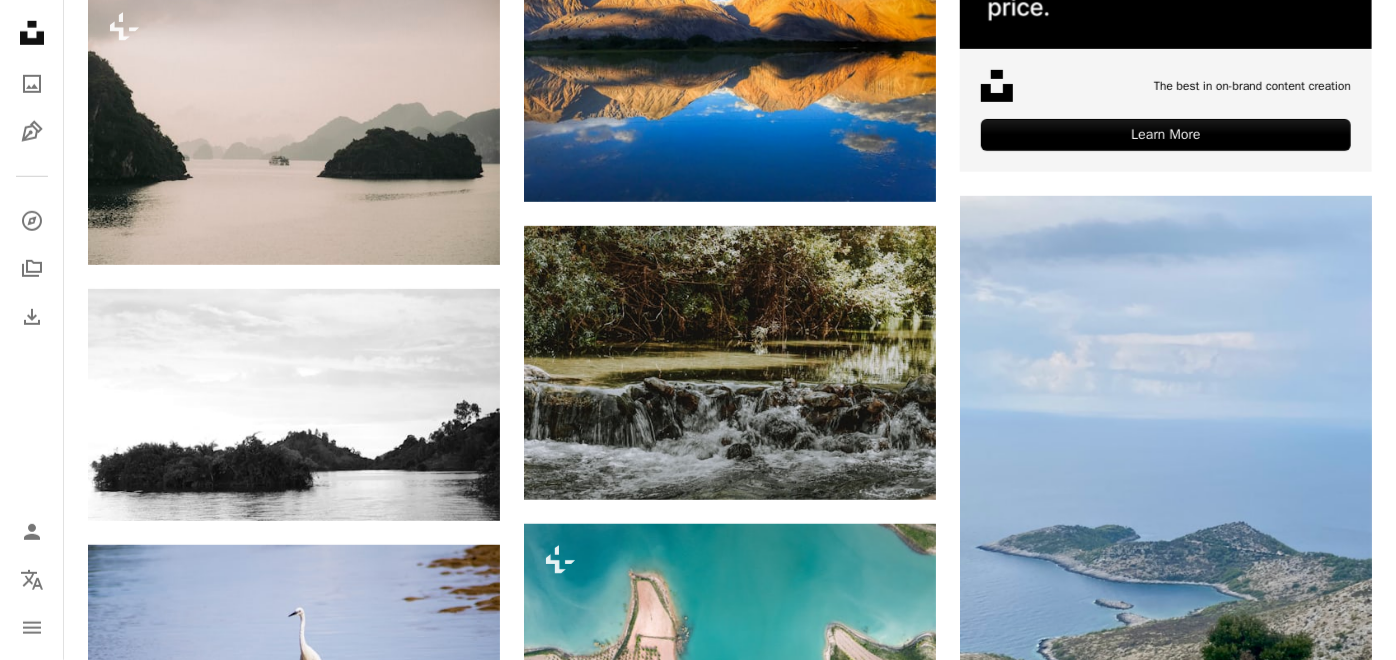 scroll, scrollTop: 0, scrollLeft: 0, axis: both 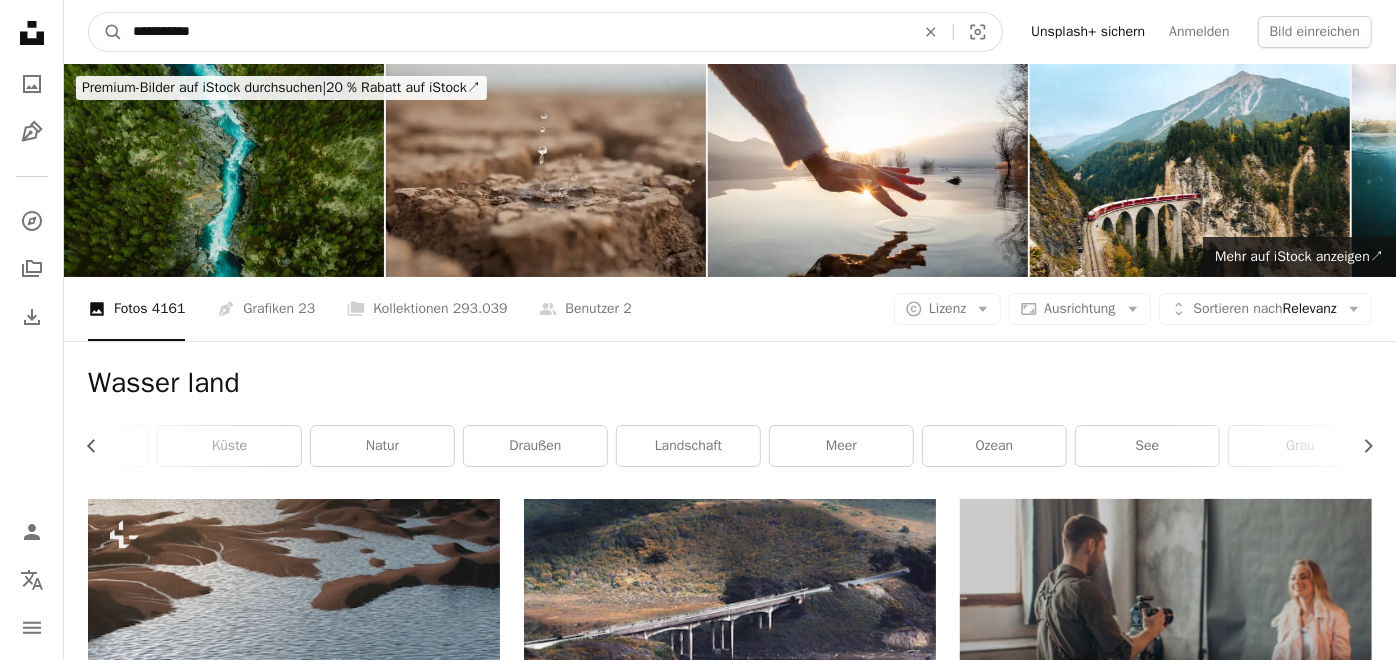 click on "**********" at bounding box center [516, 32] 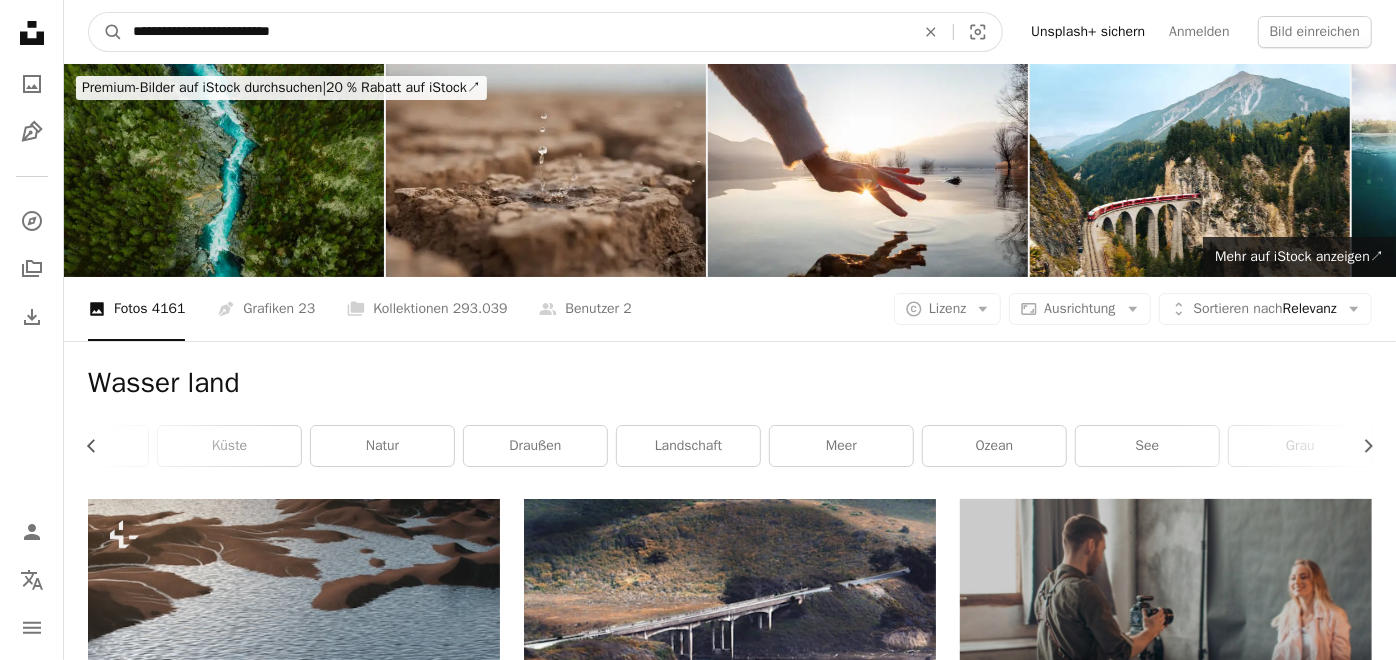 type on "**********" 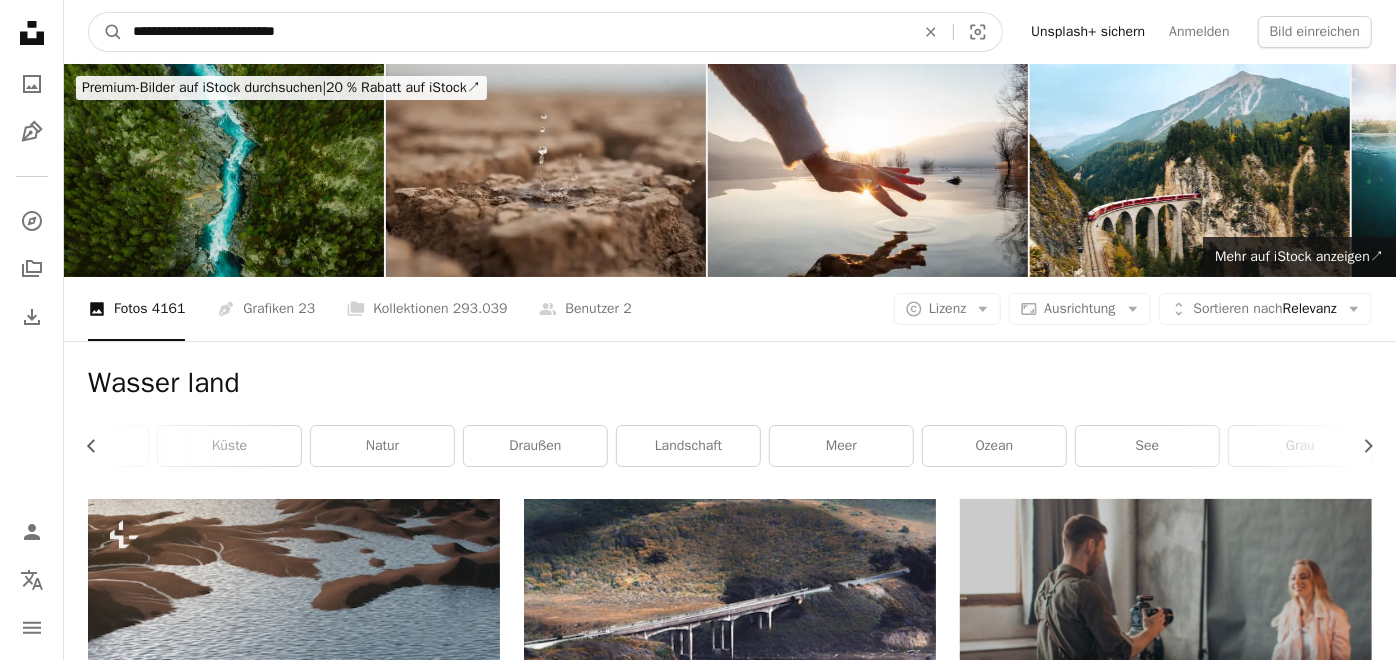 click on "A magnifying glass" at bounding box center (106, 32) 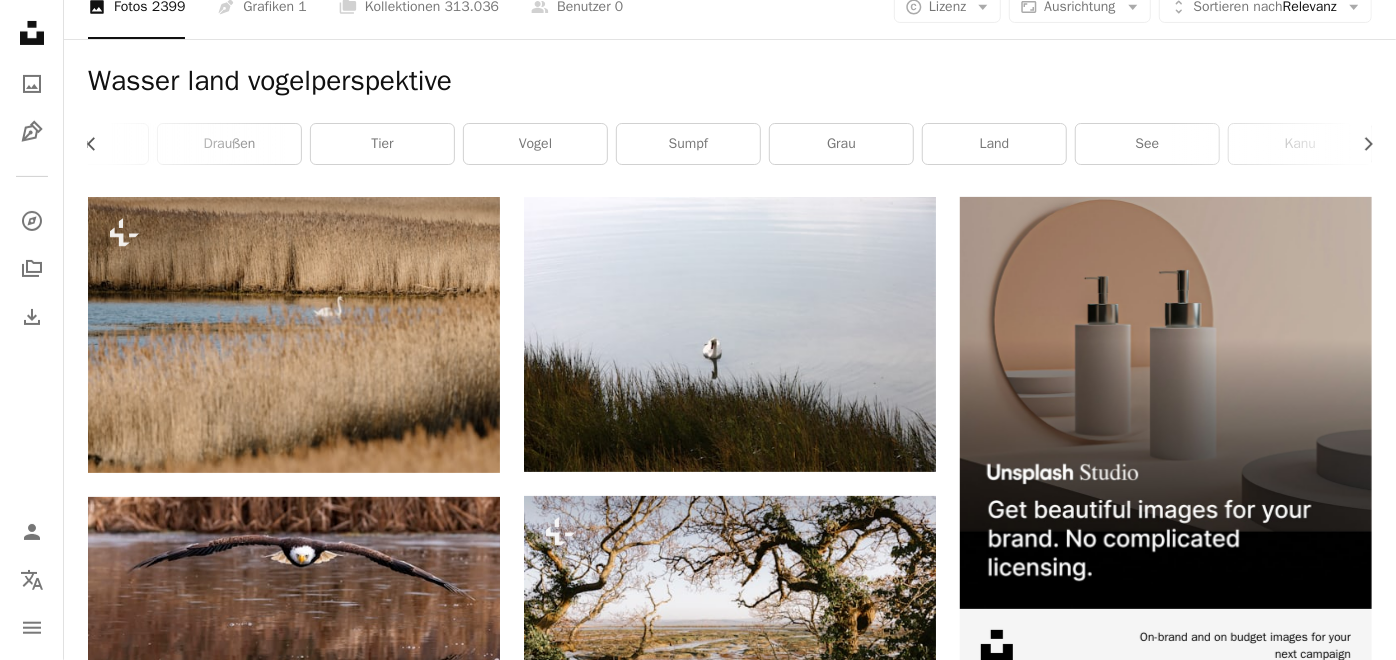 scroll, scrollTop: 0, scrollLeft: 0, axis: both 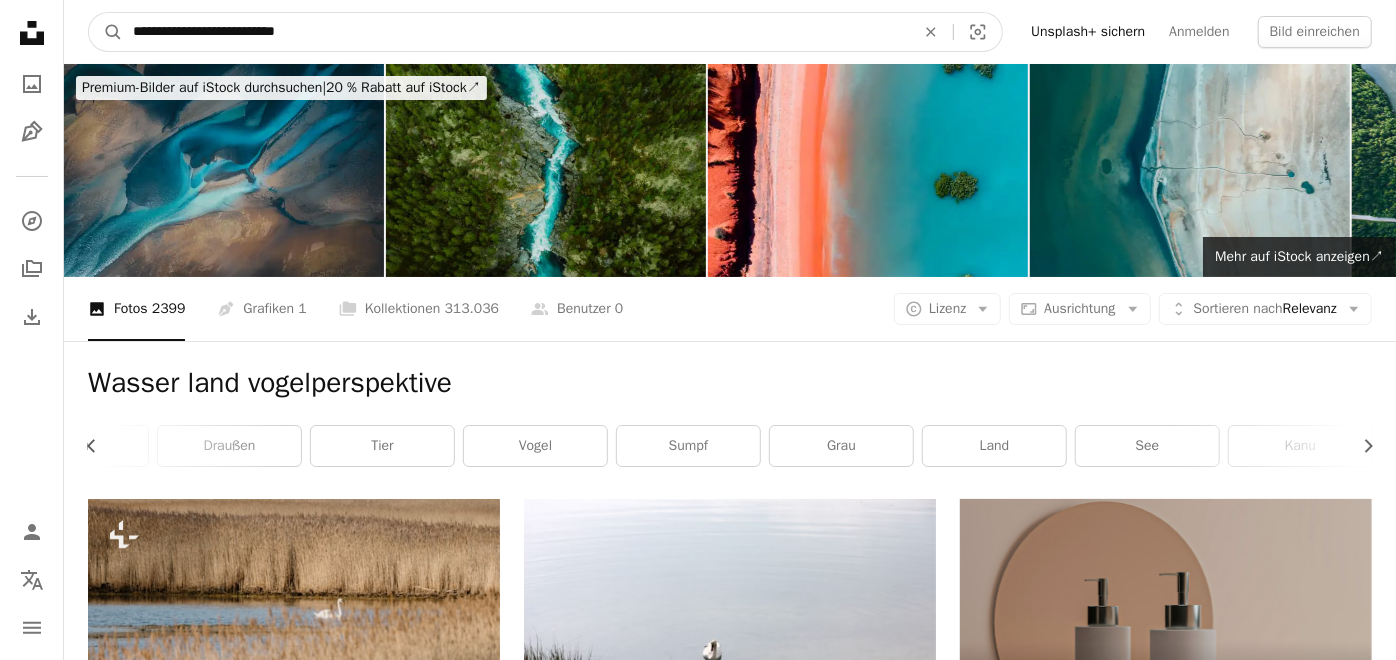 drag, startPoint x: 502, startPoint y: 18, endPoint x: 0, endPoint y: 134, distance: 515.2281 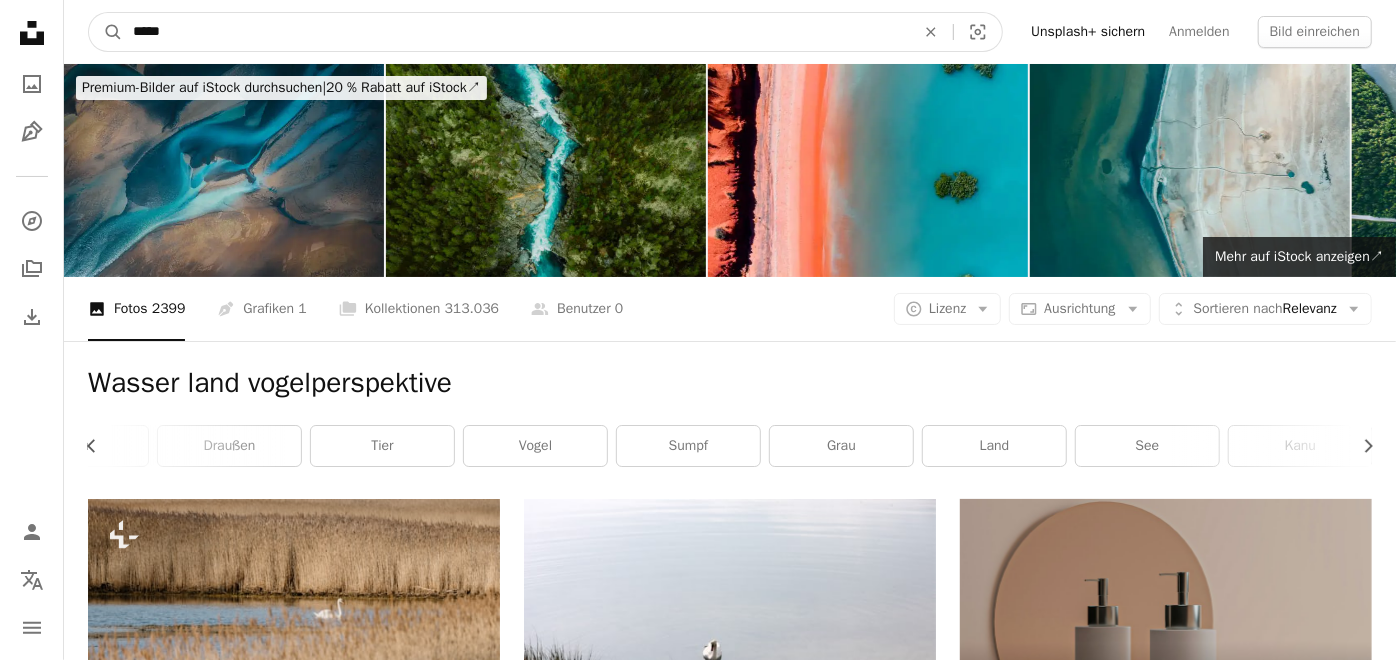 type on "*****" 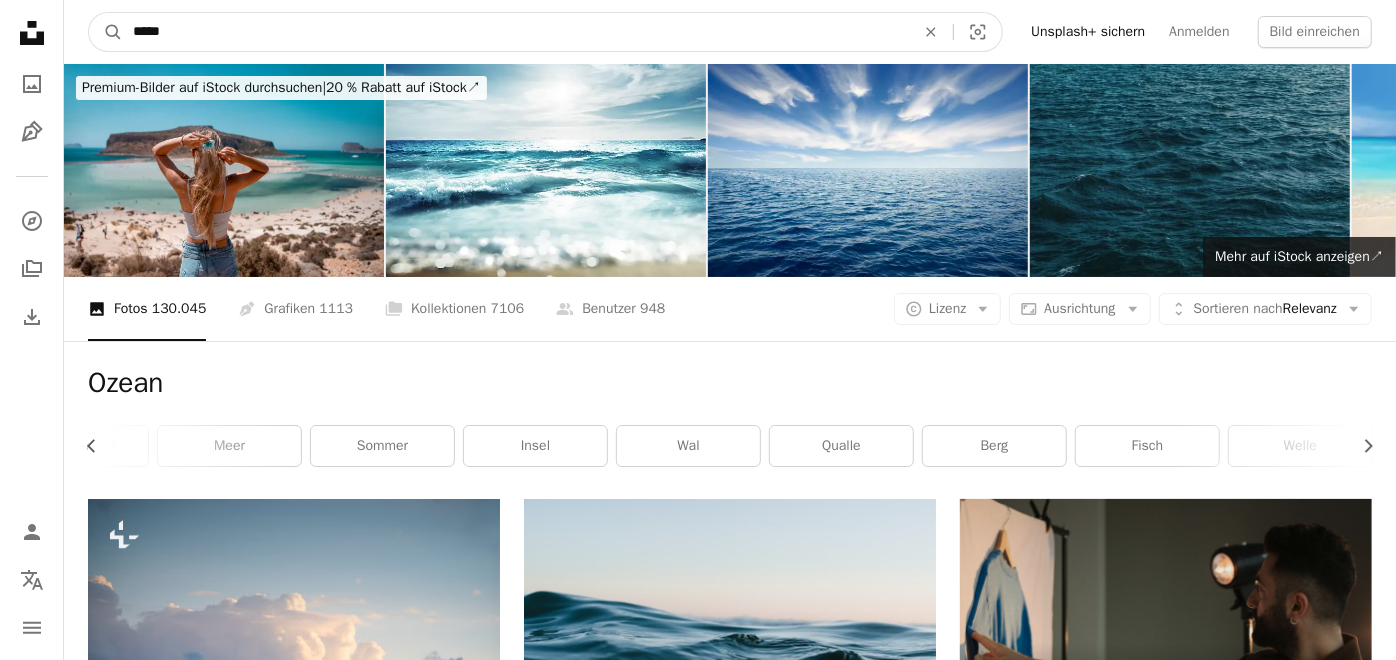 click on "*****" at bounding box center [516, 32] 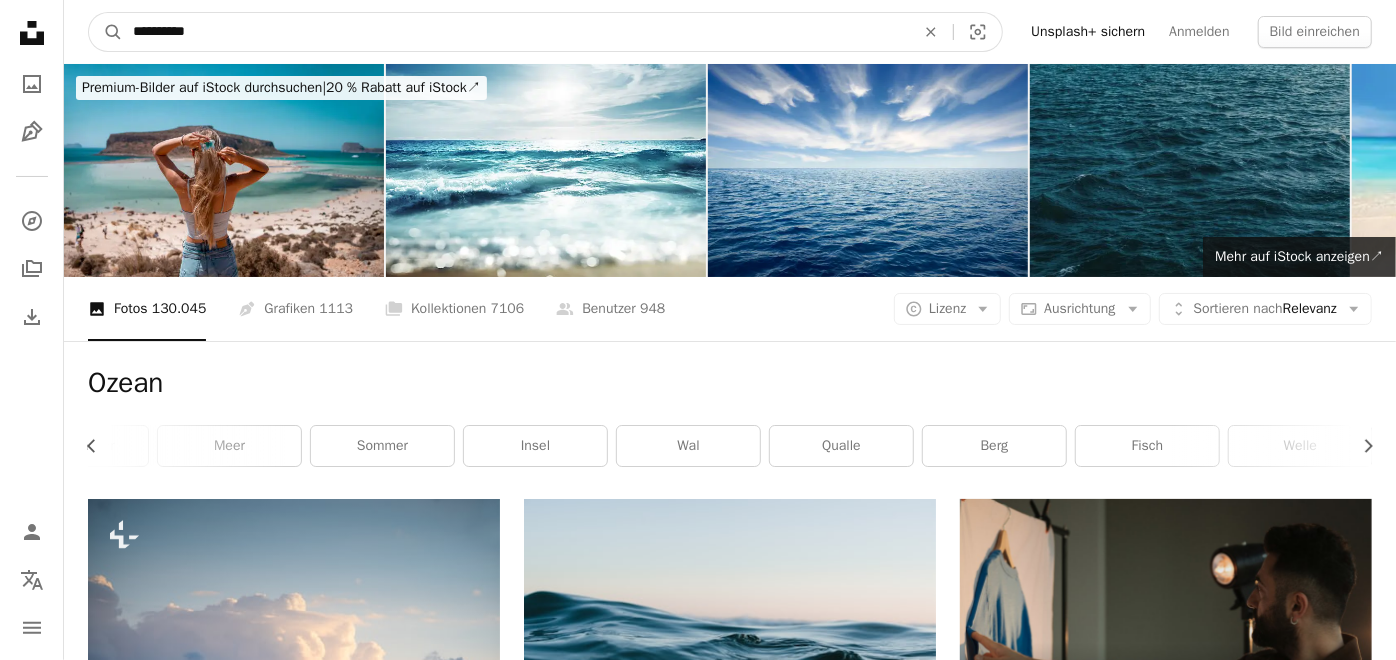 type on "**********" 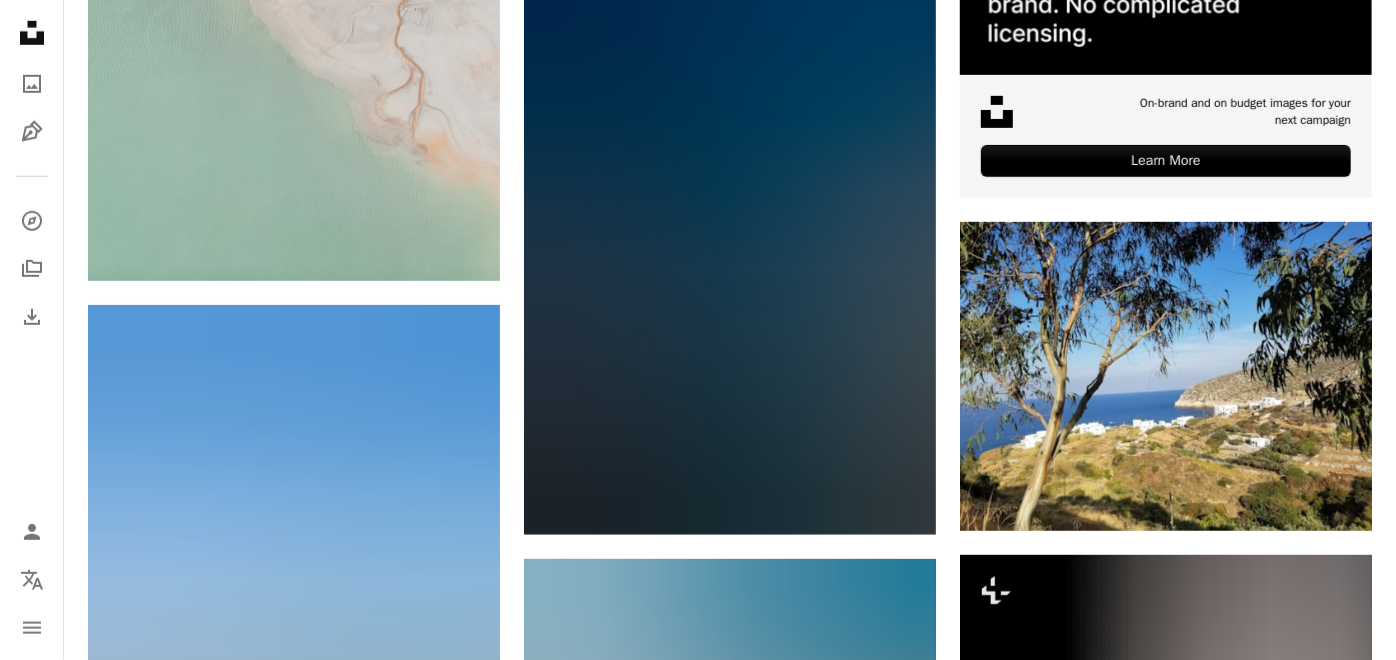 scroll, scrollTop: 847, scrollLeft: 0, axis: vertical 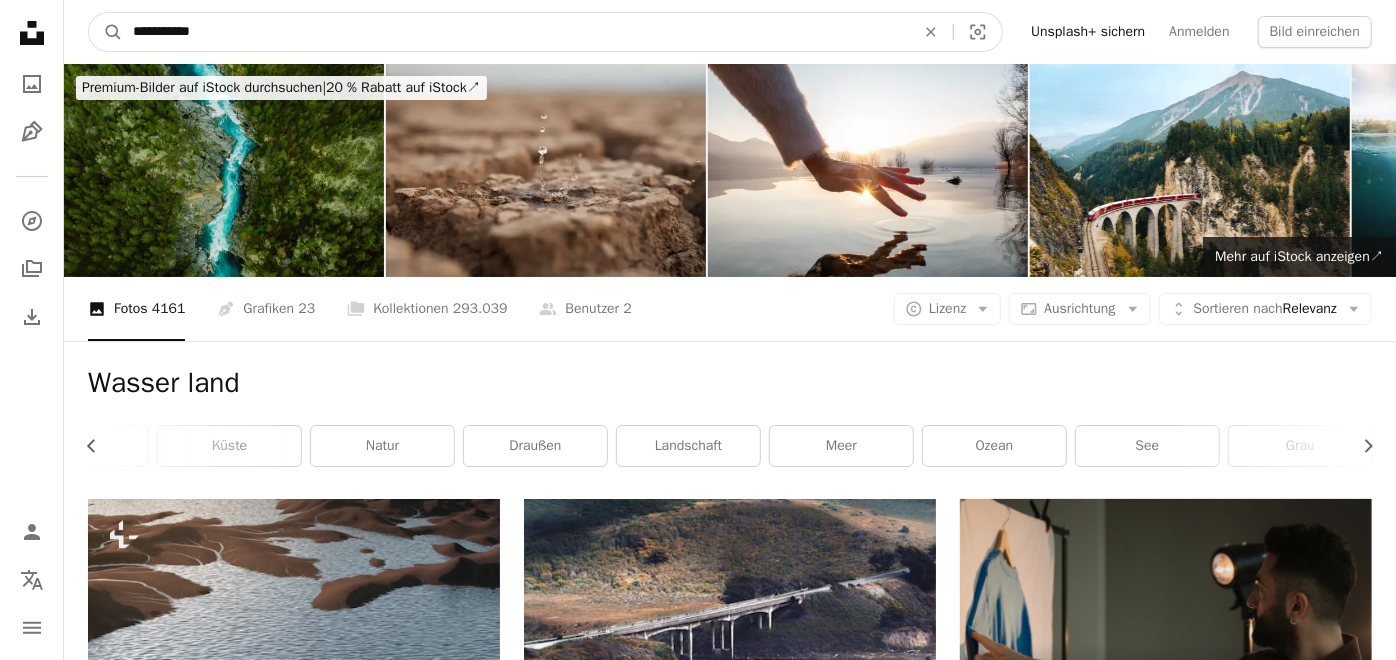 drag, startPoint x: 476, startPoint y: 35, endPoint x: 0, endPoint y: 67, distance: 477.07443 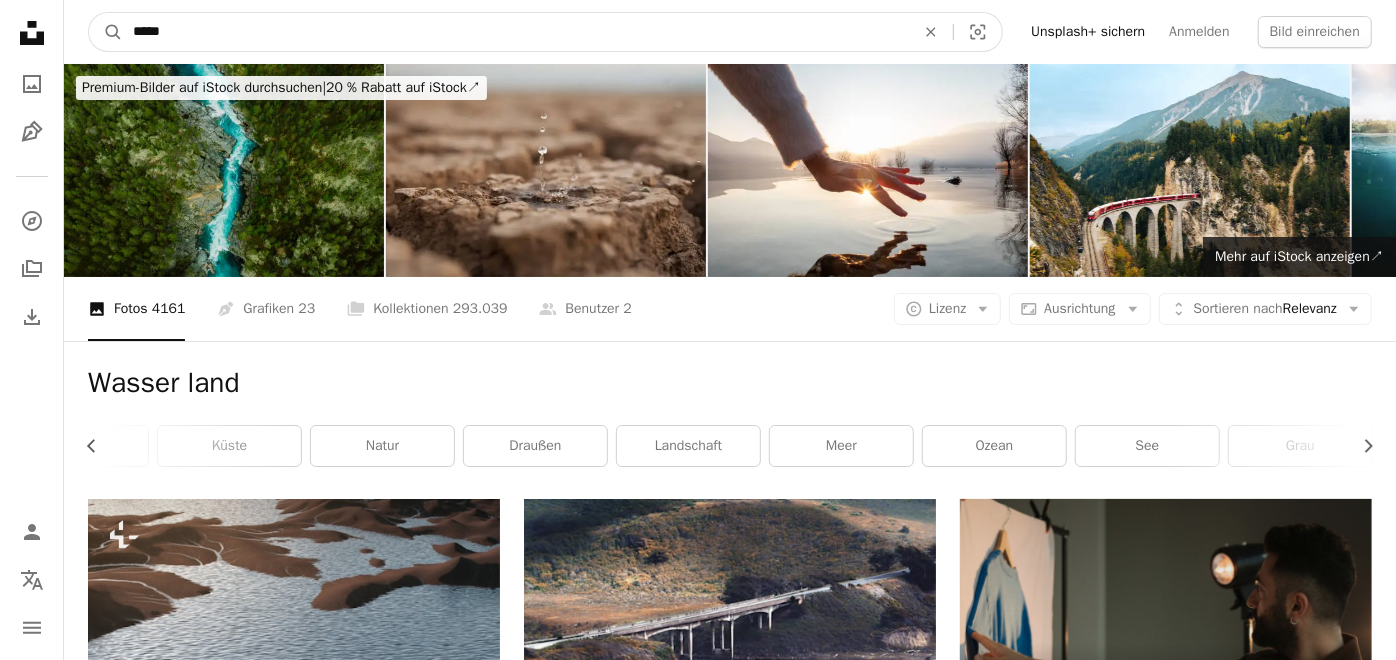 type on "*****" 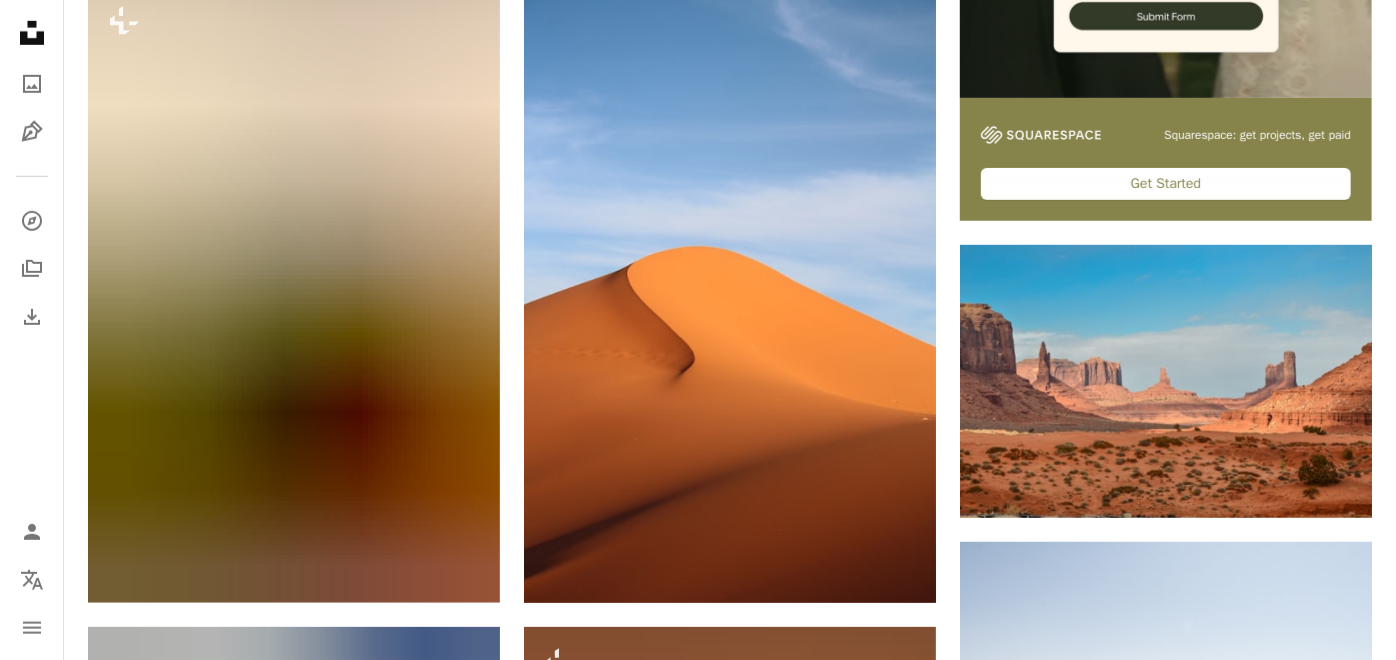 scroll, scrollTop: 819, scrollLeft: 0, axis: vertical 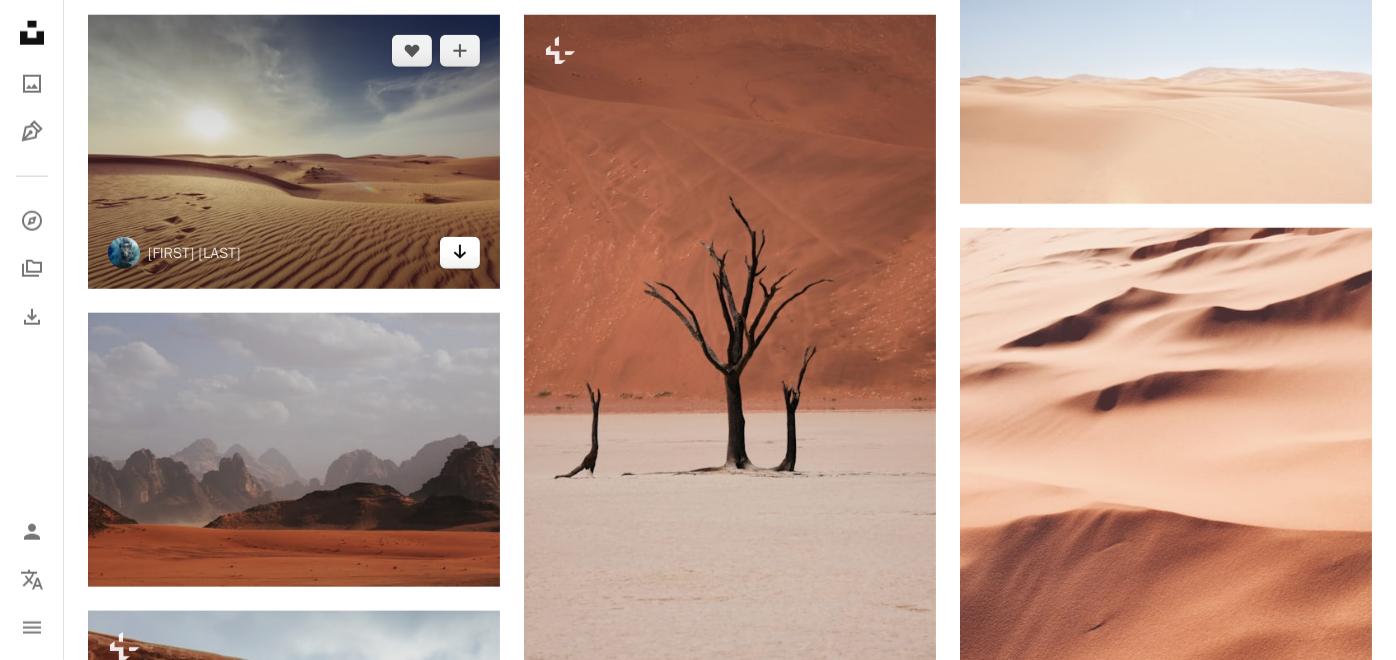 click on "Arrow pointing down" 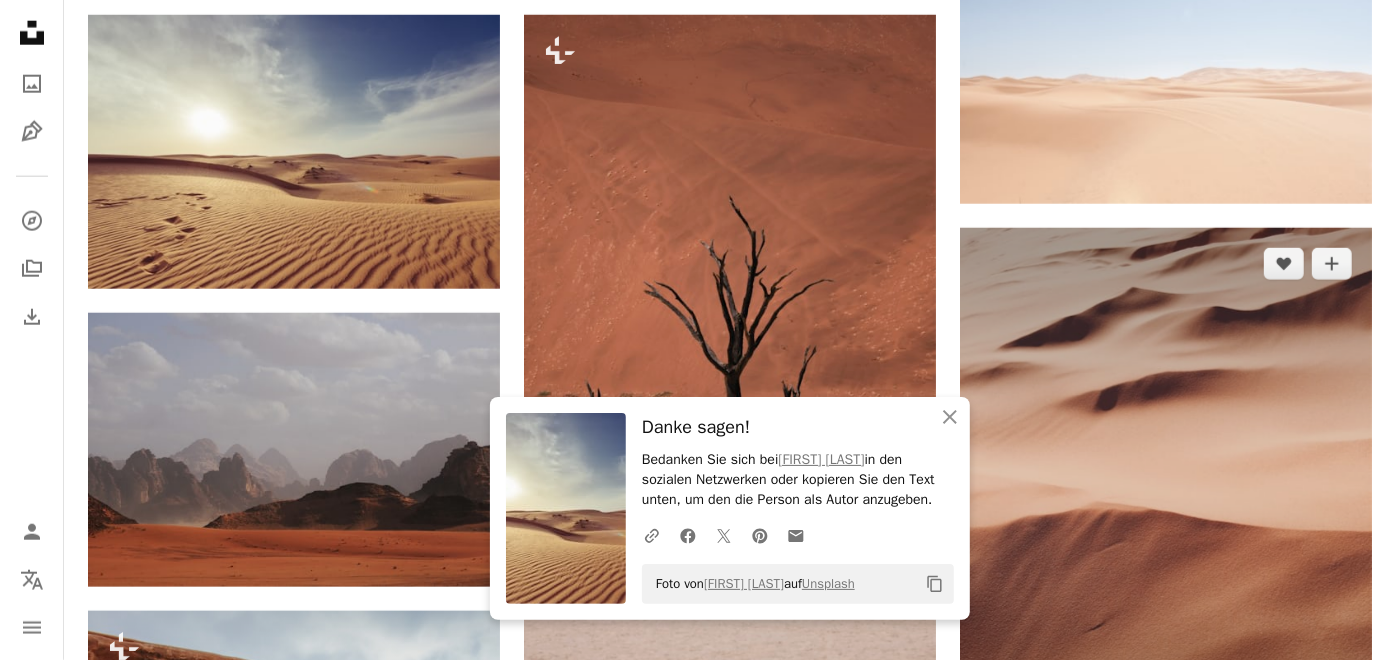 click at bounding box center [1166, 485] 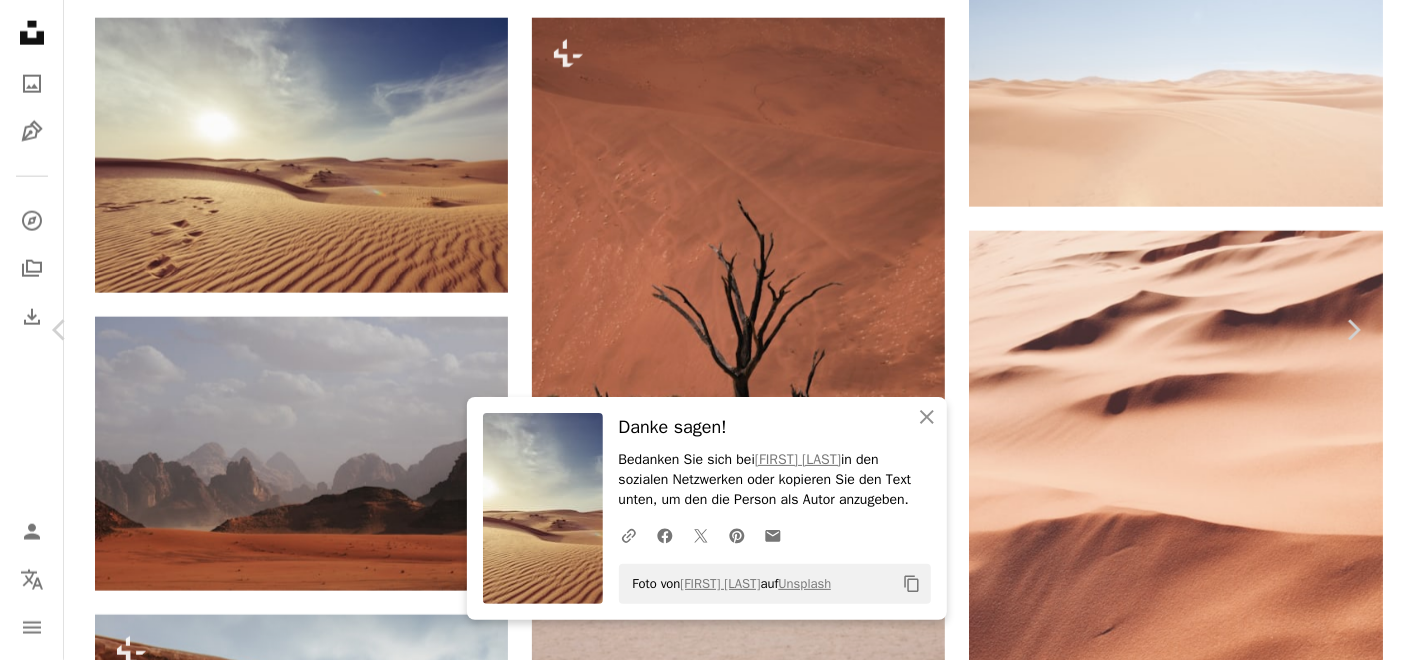 click on "Kostenlos herunterladen" at bounding box center (1132, 3210) 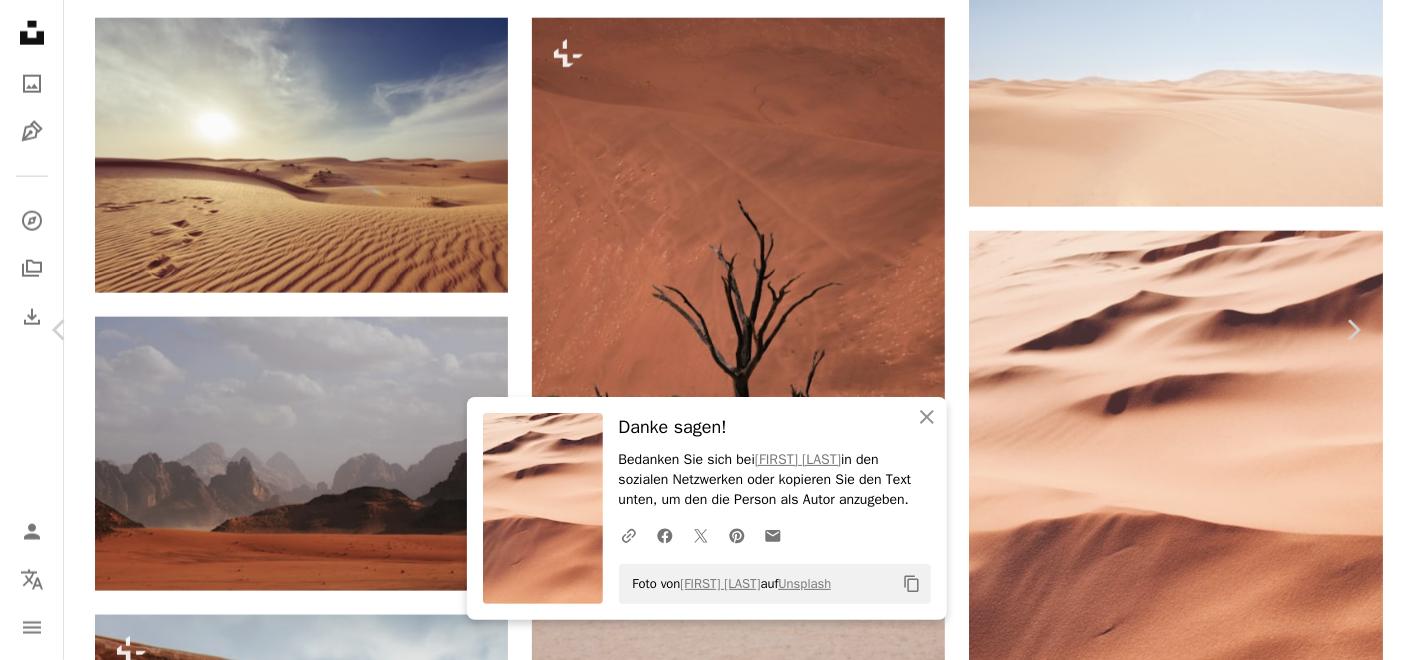 click on "An X shape Chevron left Chevron right An X shape Schließen Danke sagen! Bedanken Sie sich bei  [FIRST] [LAST]  in den sozialen Netzwerken oder kopieren Sie den Text unten, um den die Person als Autor anzugeben. A URL sharing icon (chains) Facebook icon X (formerly Twitter) icon Pinterest icon An envelope Foto von  [FIRST] [LAST]  auf  Unsplash
Copy content [FIRST] [LAST] Für Anfragen verfügbar A checkmark inside of a circle A heart A plus sign Kostenlos herunterladen Chevron down Zoom in Aufrufe 50.352.536 Downloads 353.742 Veröffentlicht in Fotos ,  Spiritualität ,  Farbenlehre A forward-right arrow Teilen Info icon Info More Actions A map marker [CITY], [STATE], [COUNTRY] Calendar outlined Veröffentlicht am  [DAY] [MONTH] [YEAR] Camera Apple, iPhone 6s Safety Kostenlos zu verwenden im Rahmen der  Unsplash Lizenz Textur Muster heiß Licht Wüste weiß Texturhintergrund Sand Ägypten Schatten braun draußen Wind warm Düne Schöner Hintergrund Sanddüne Bing-Tapete Strukturierte Tapete gerben" at bounding box center [706, 3493] 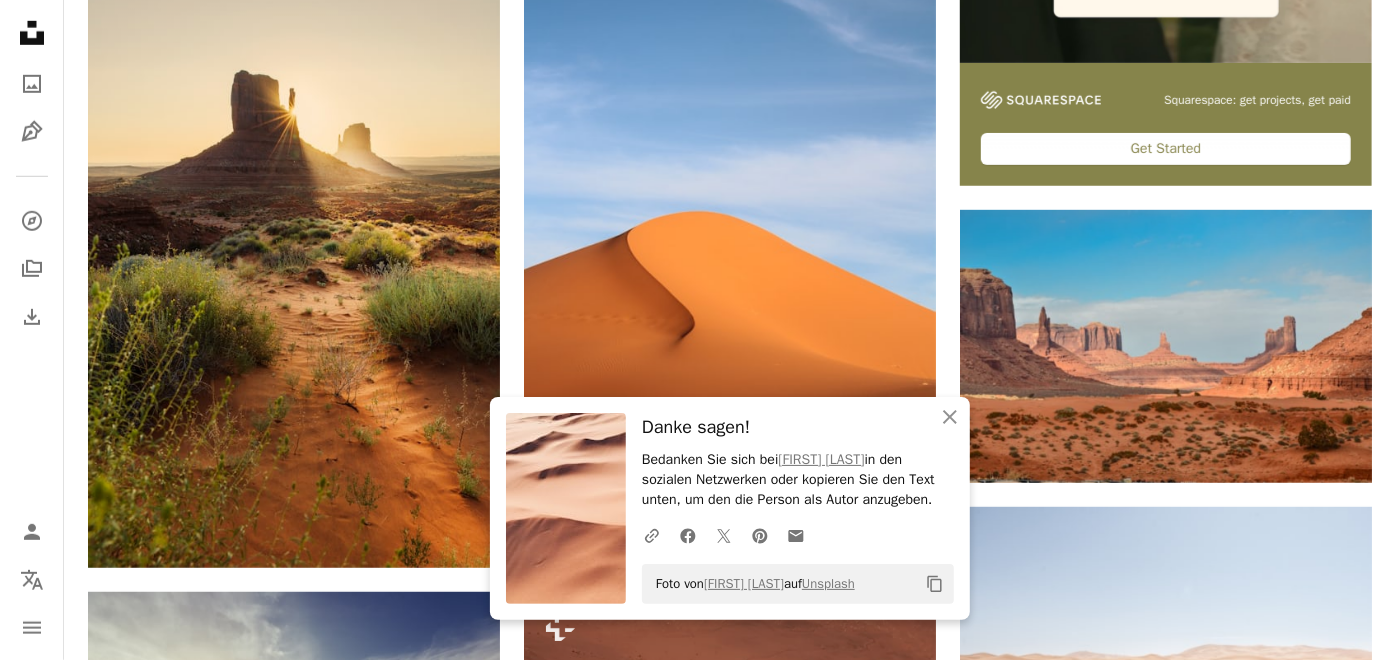 scroll, scrollTop: 271, scrollLeft: 0, axis: vertical 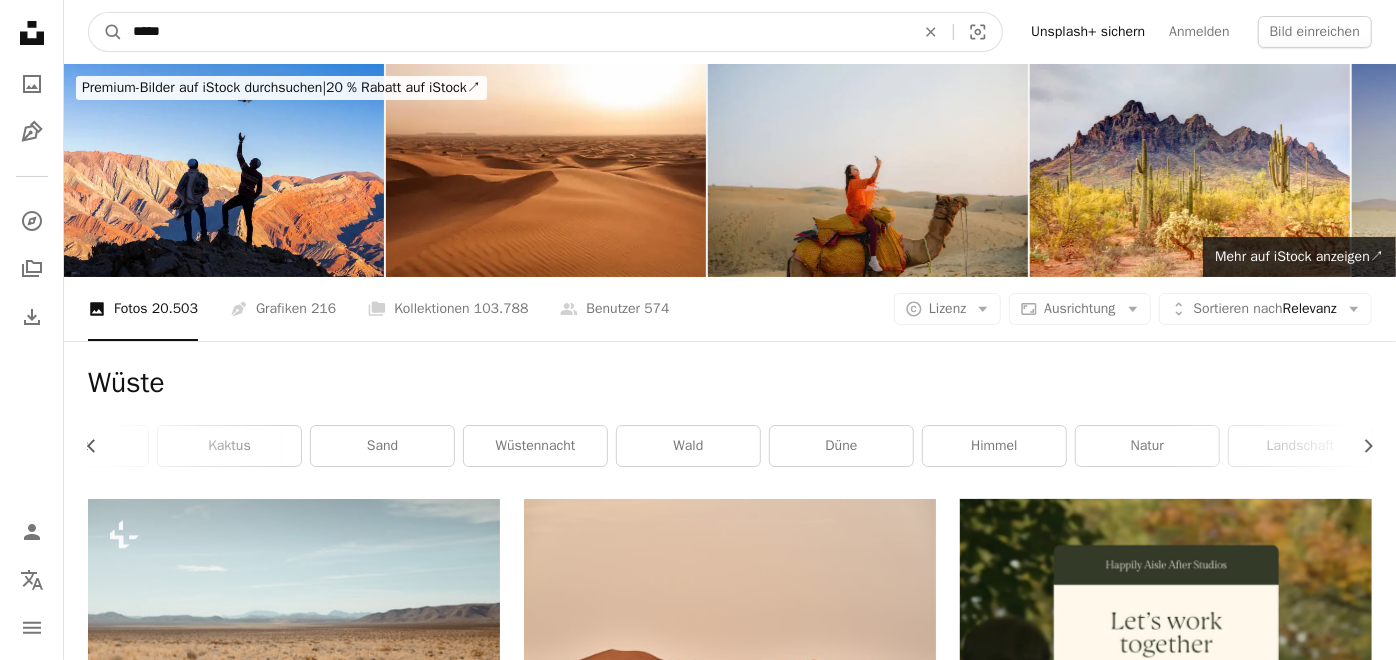 drag, startPoint x: 488, startPoint y: 28, endPoint x: -5, endPoint y: 111, distance: 499.938 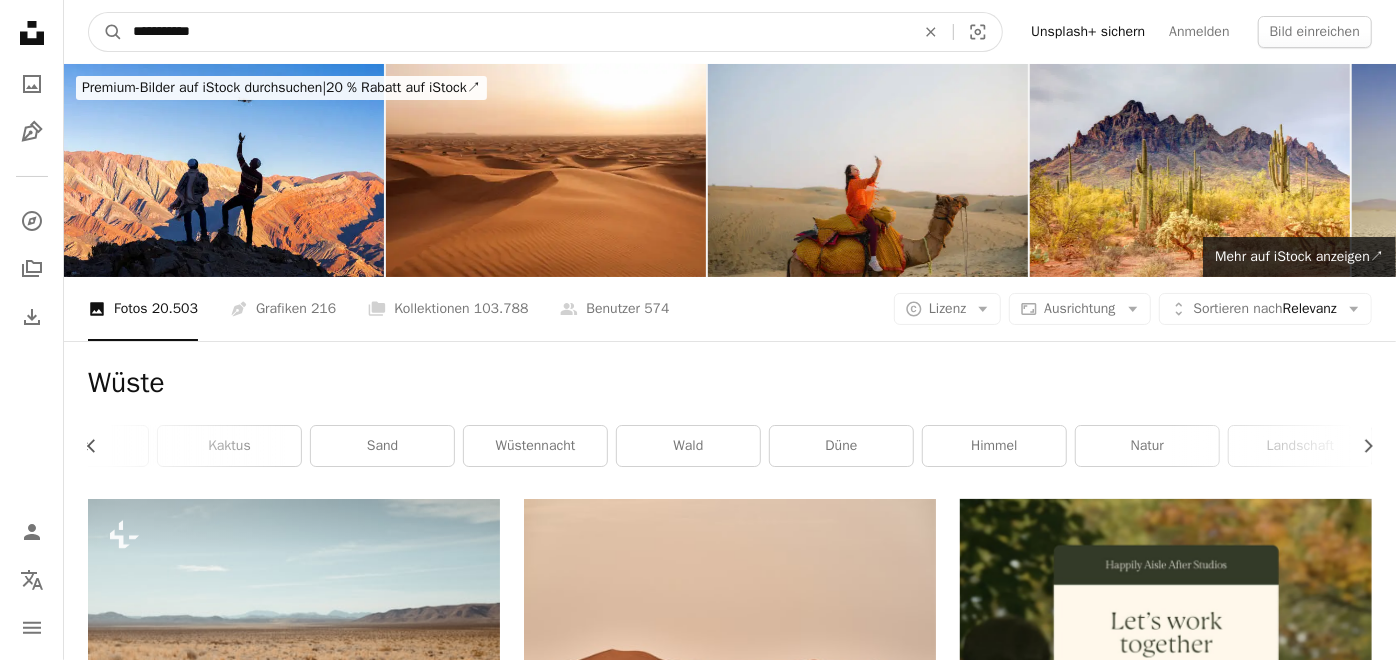 type on "**********" 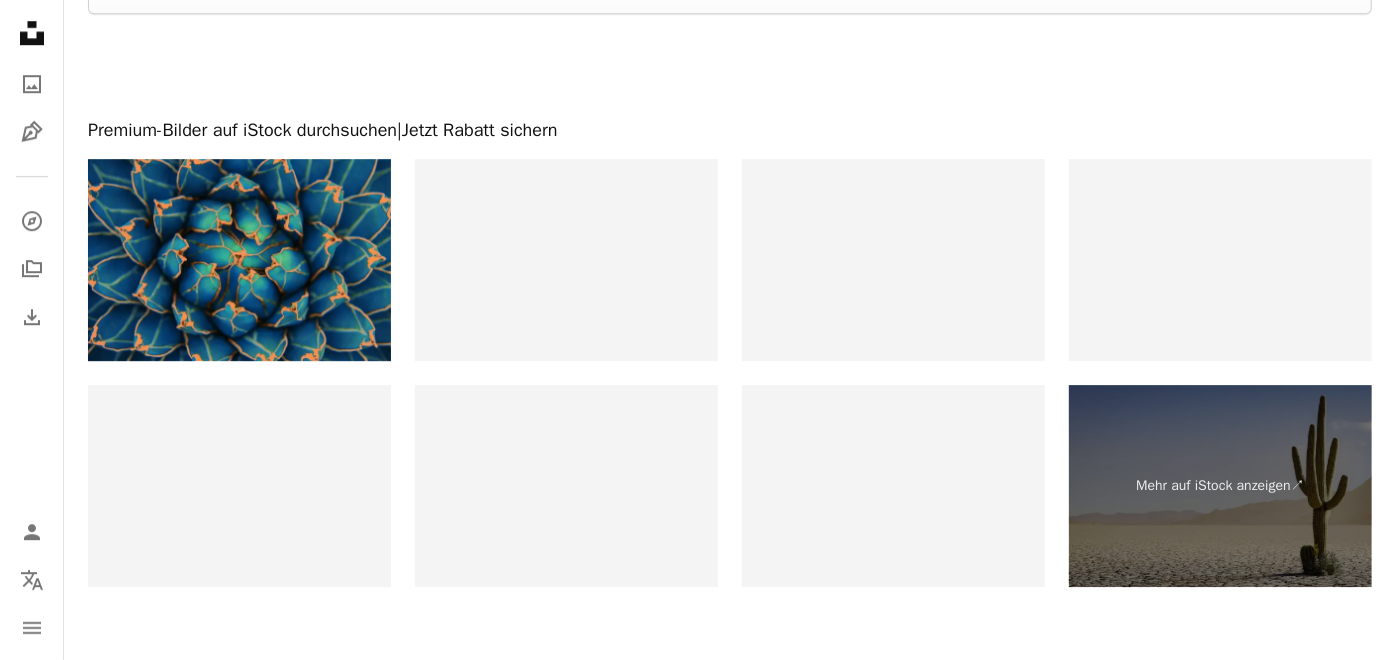 scroll, scrollTop: 3765, scrollLeft: 0, axis: vertical 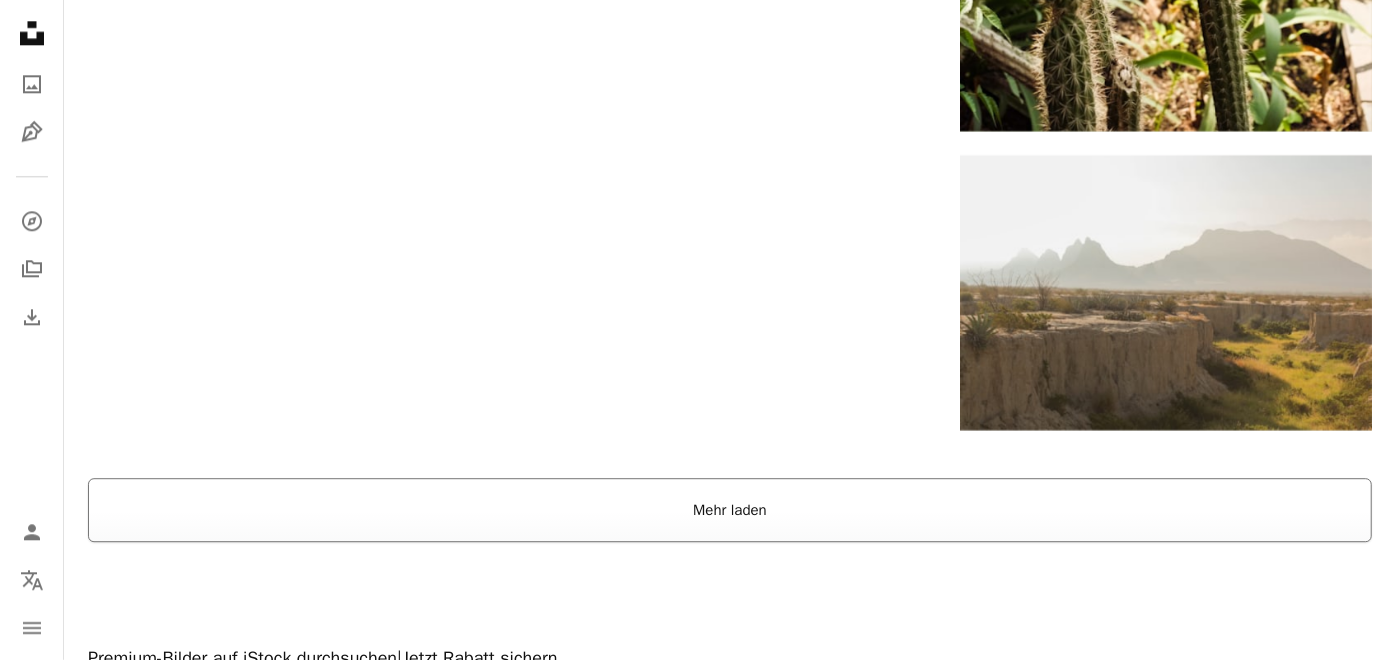 click on "Mehr laden" at bounding box center [730, 510] 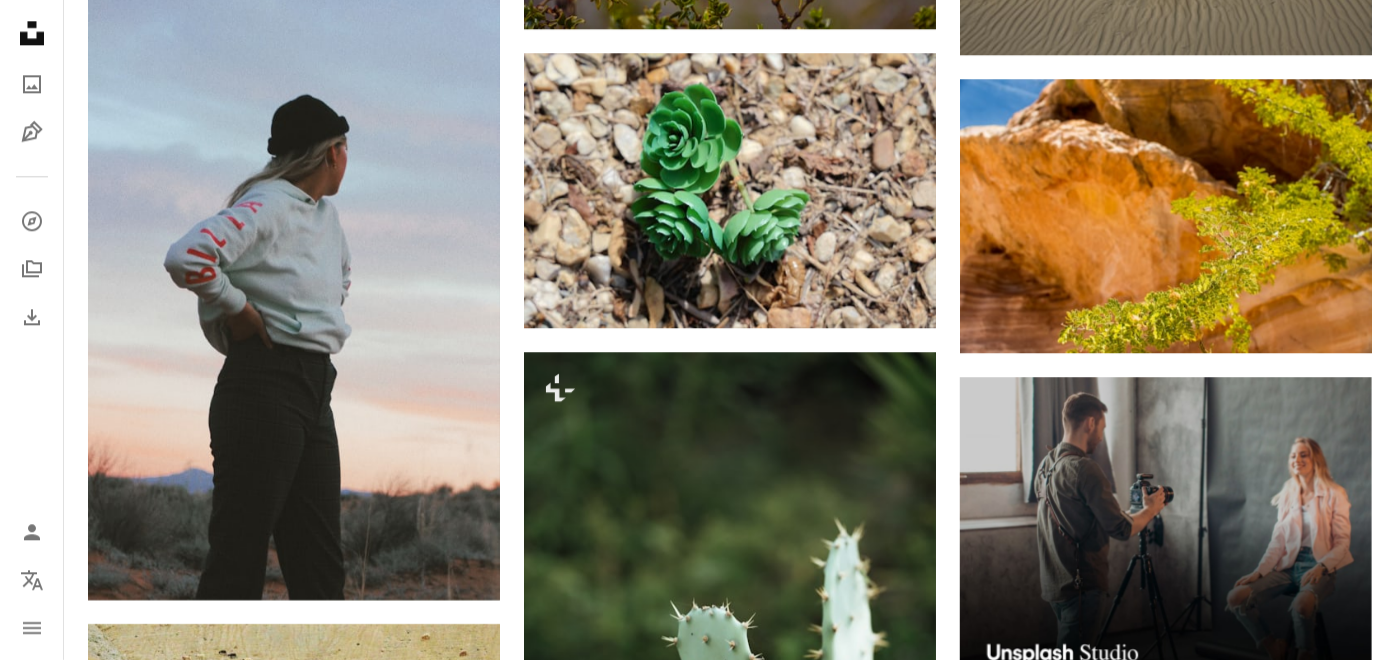 scroll, scrollTop: 0, scrollLeft: 0, axis: both 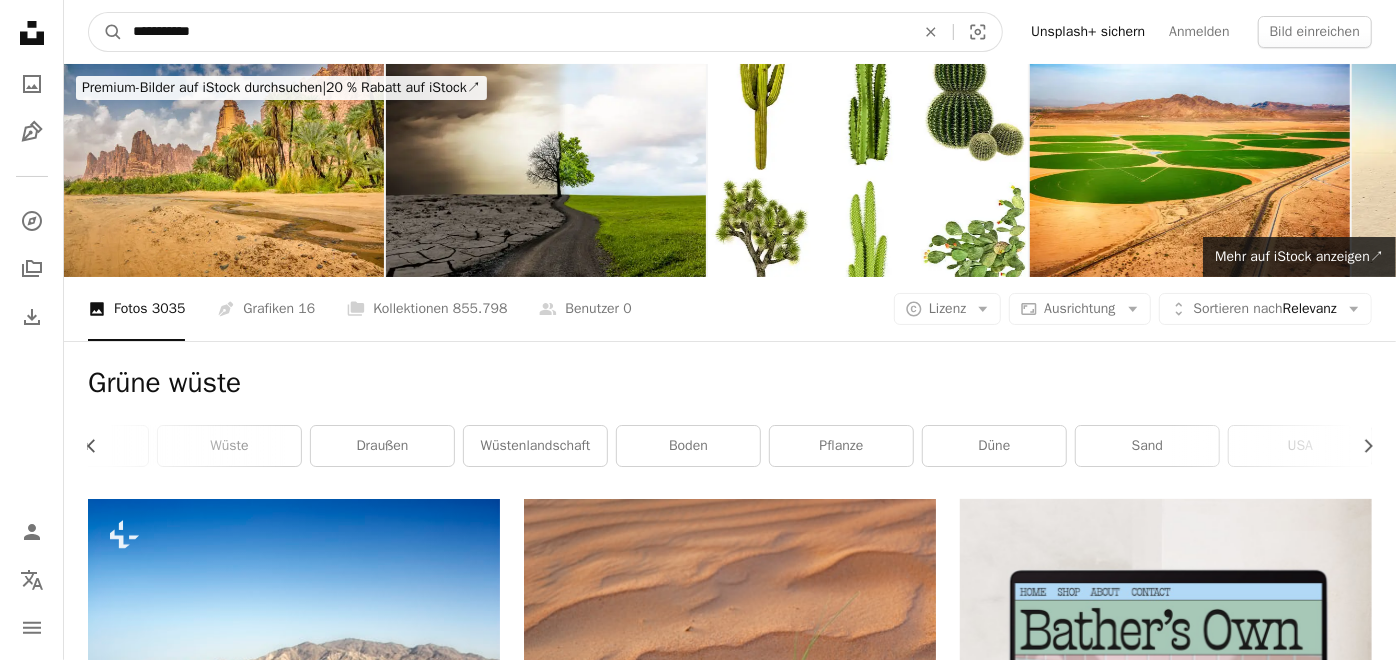 drag, startPoint x: 422, startPoint y: 31, endPoint x: -5, endPoint y: 31, distance: 427 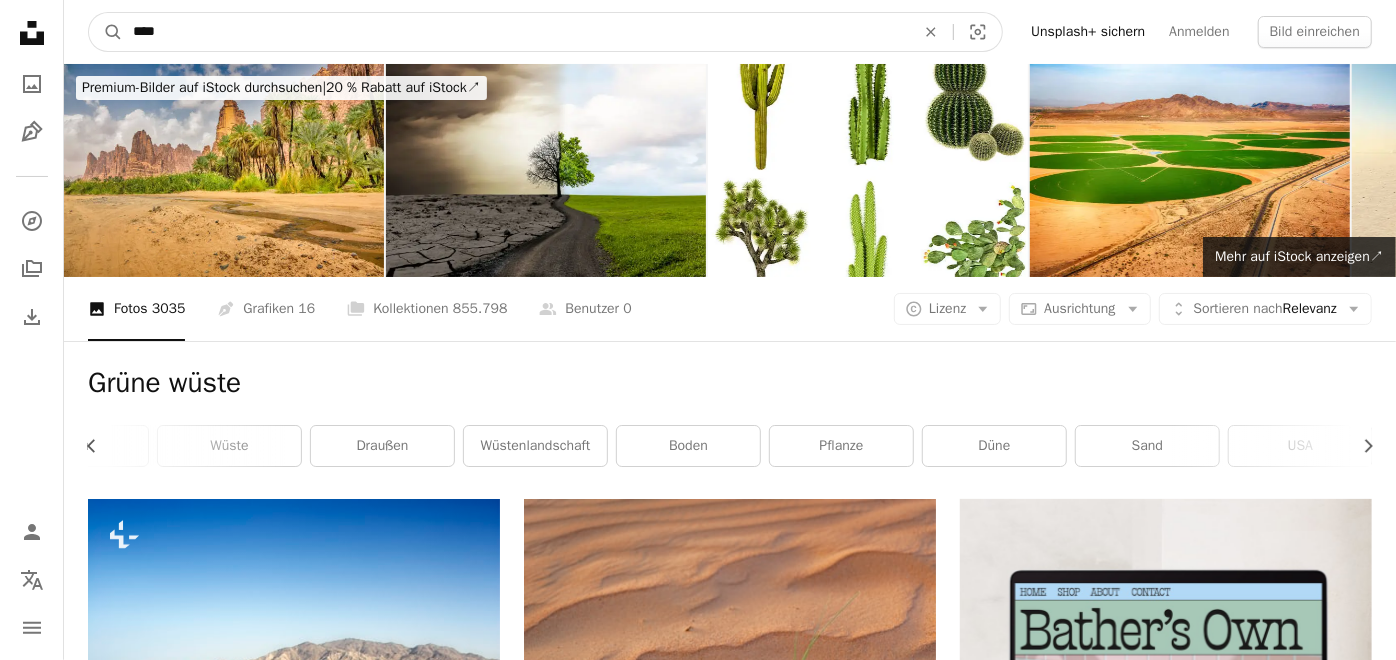 type on "****" 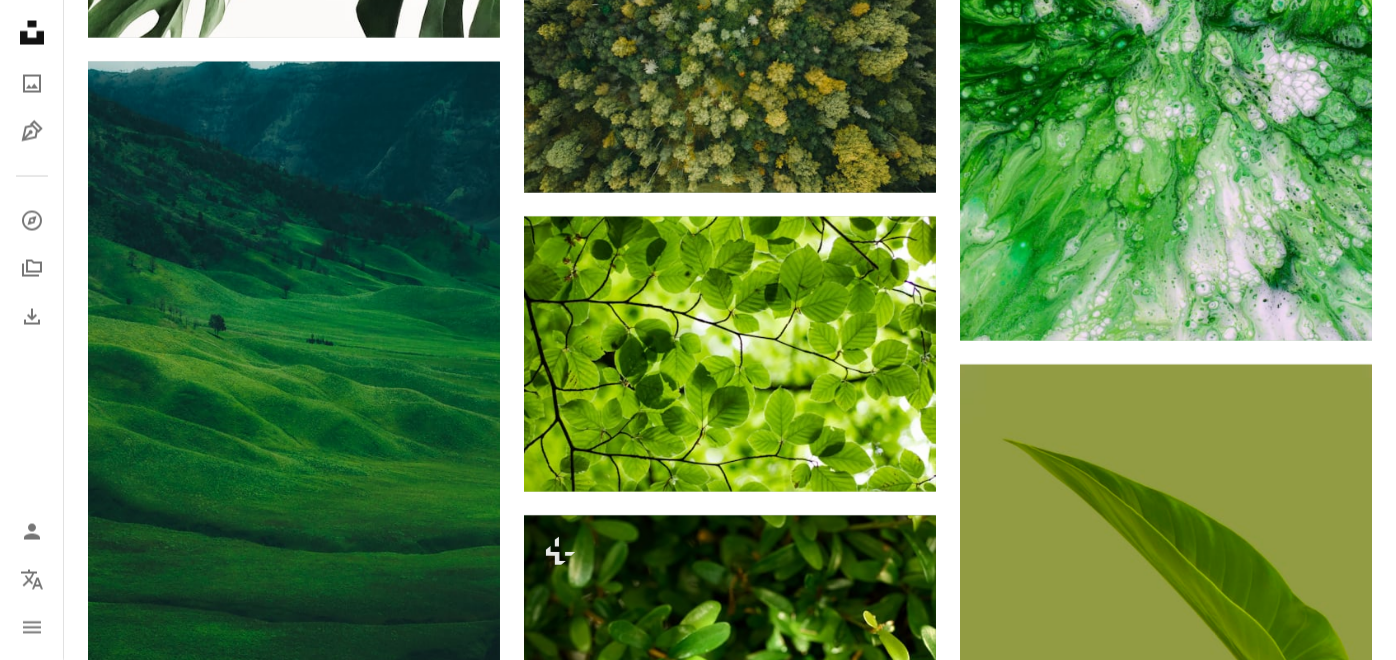 scroll, scrollTop: 2207, scrollLeft: 0, axis: vertical 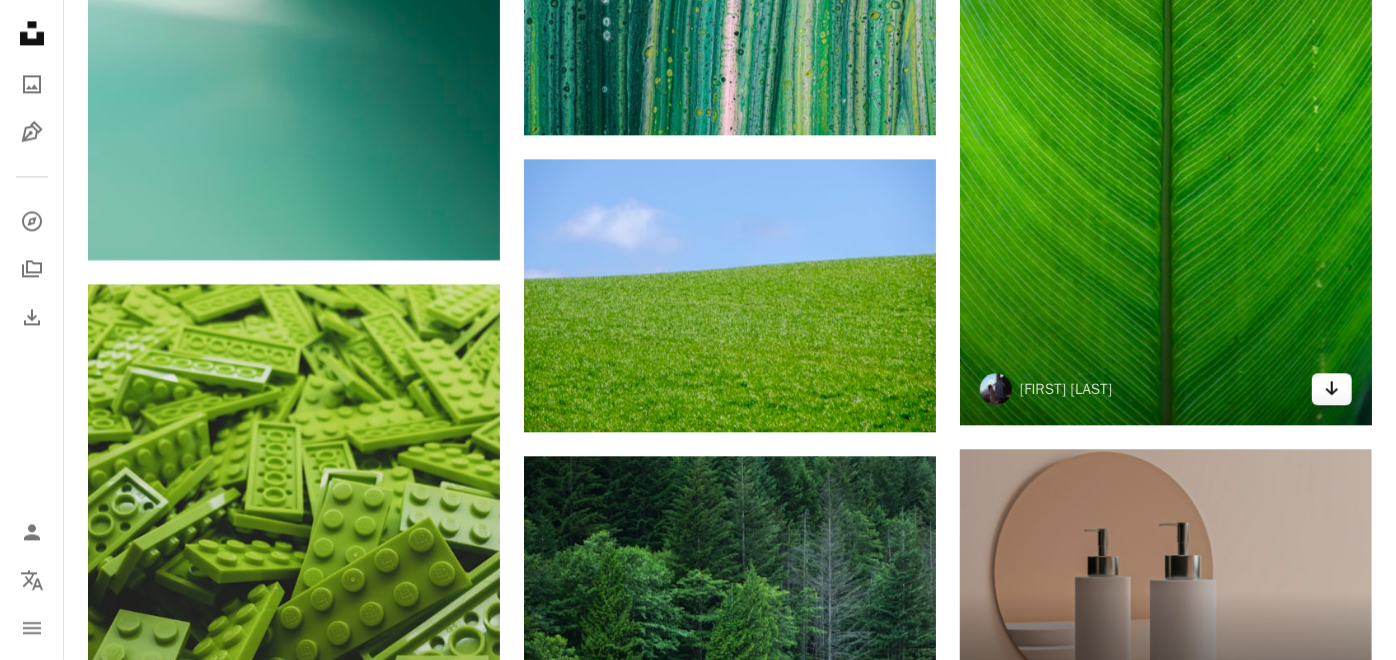 click on "Arrow pointing down" at bounding box center (1332, 389) 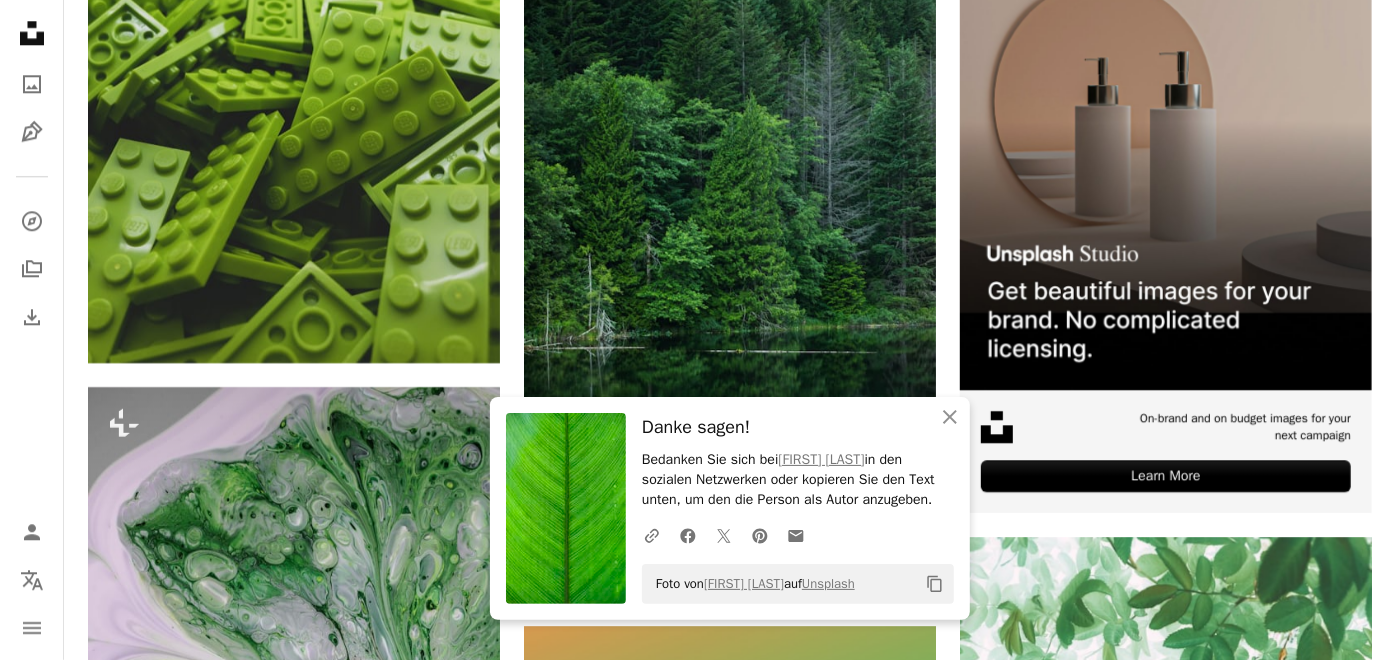 scroll, scrollTop: 8054, scrollLeft: 0, axis: vertical 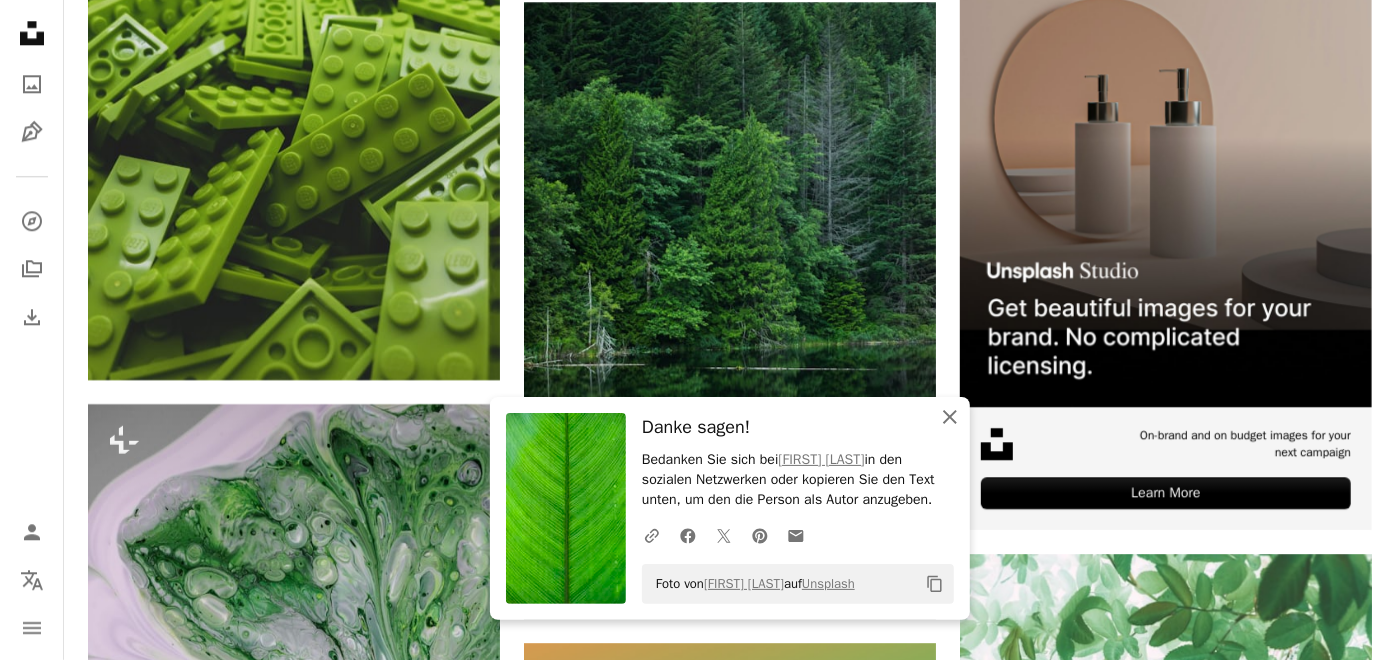click on "An X shape" 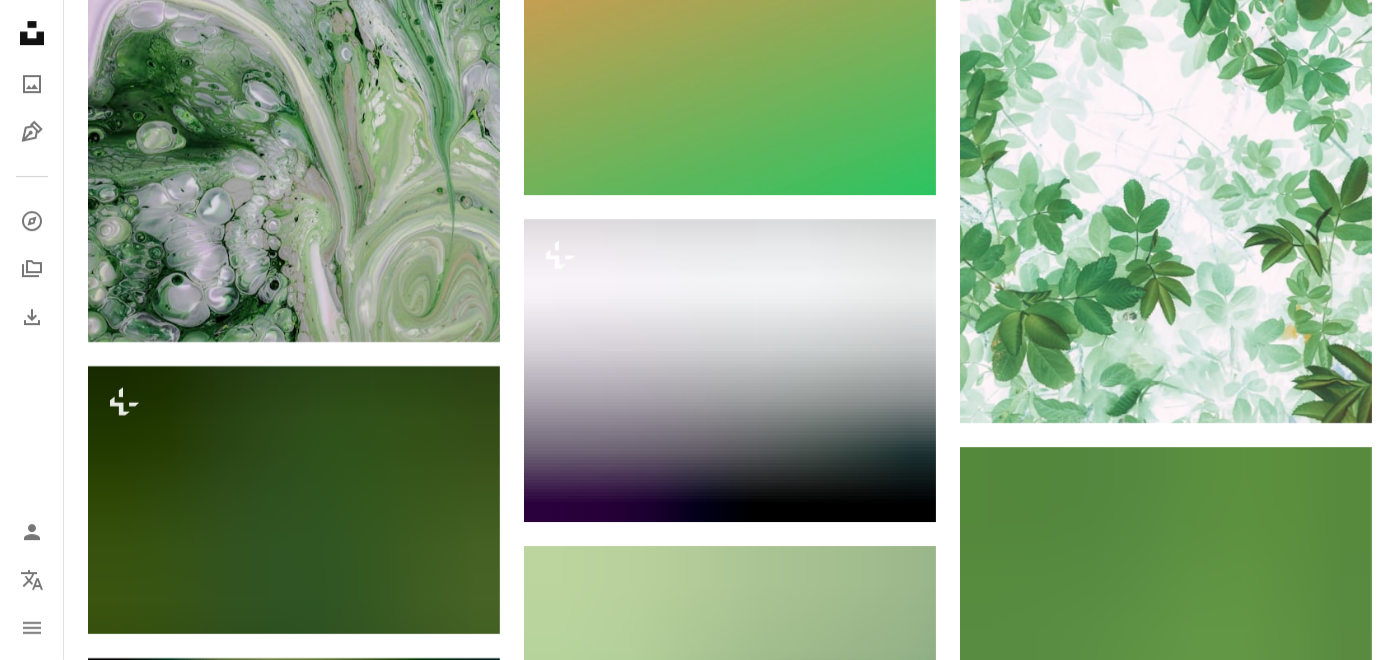 scroll, scrollTop: 8751, scrollLeft: 0, axis: vertical 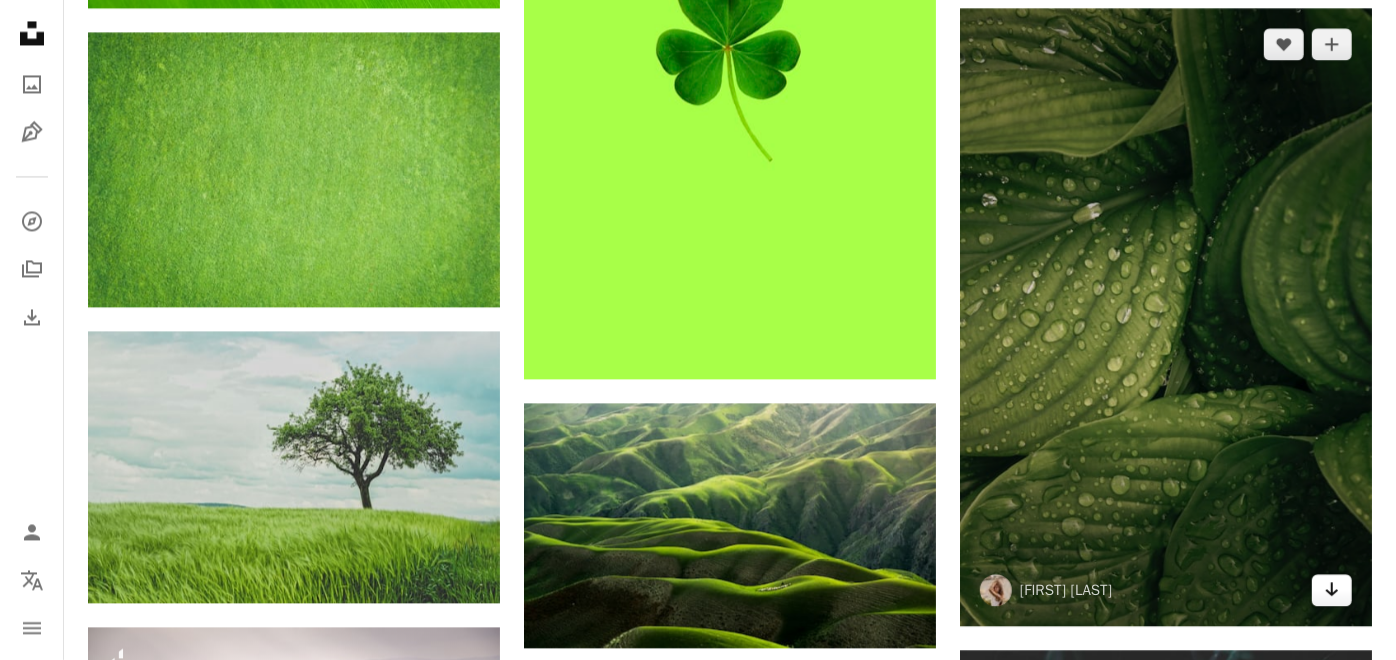 click on "Arrow pointing down" 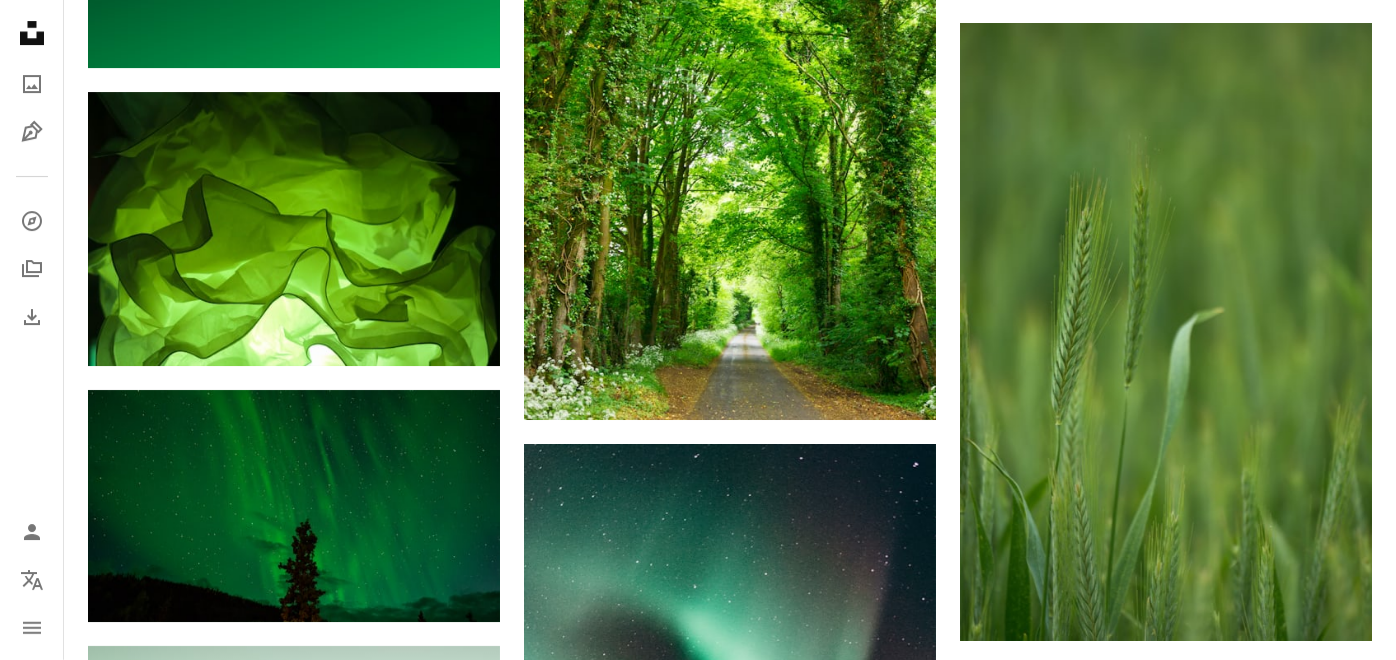 scroll, scrollTop: 18436, scrollLeft: 0, axis: vertical 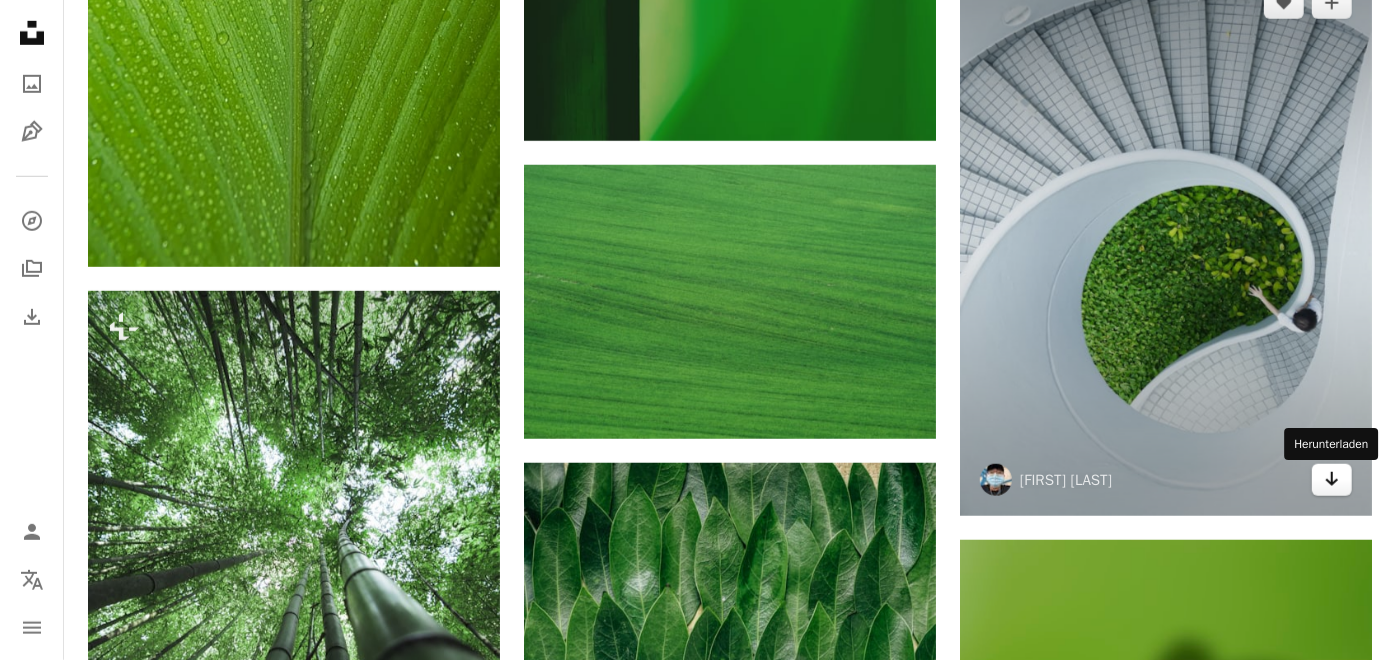 click on "Arrow pointing down" at bounding box center (1332, 480) 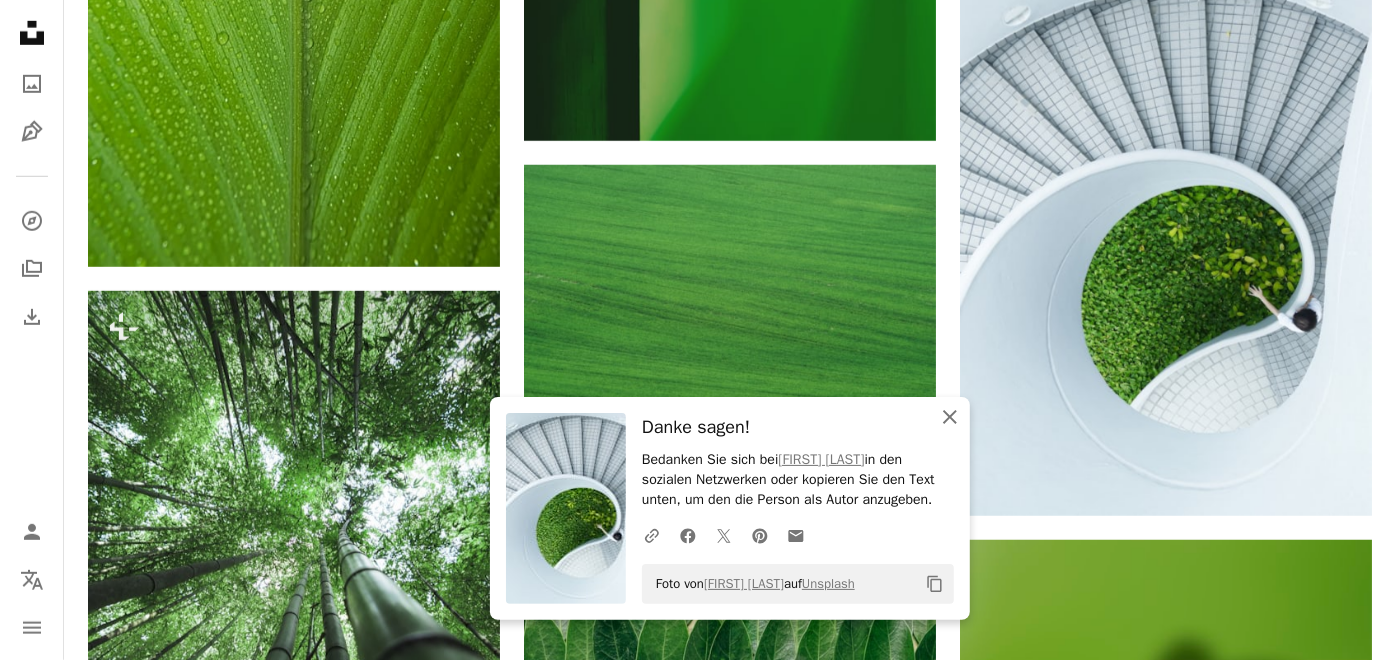 click 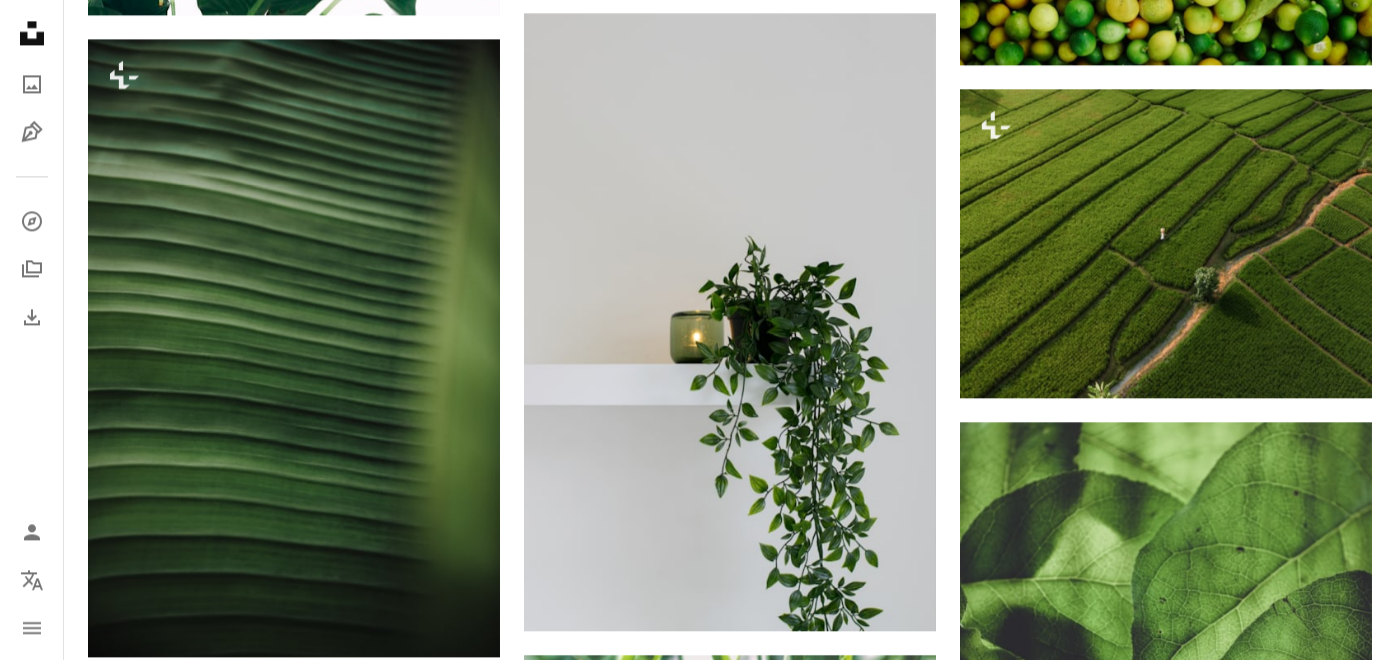 scroll, scrollTop: 21685, scrollLeft: 0, axis: vertical 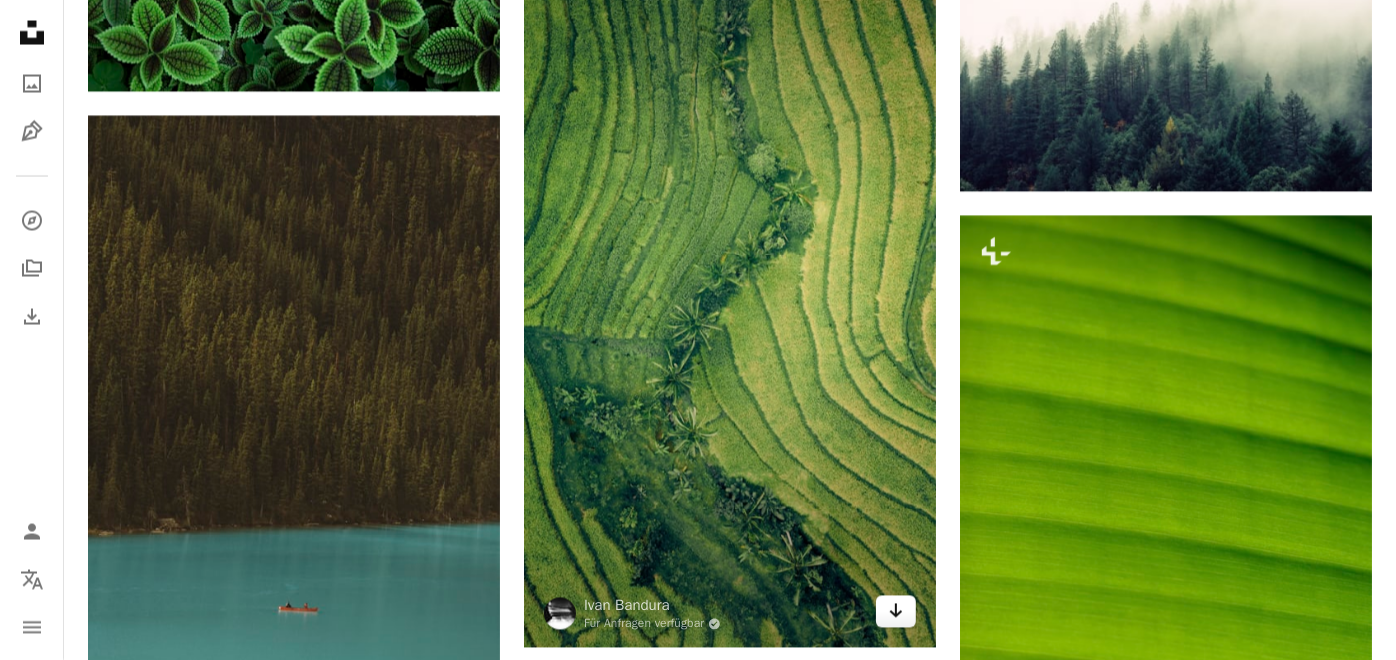 click on "Arrow pointing down" 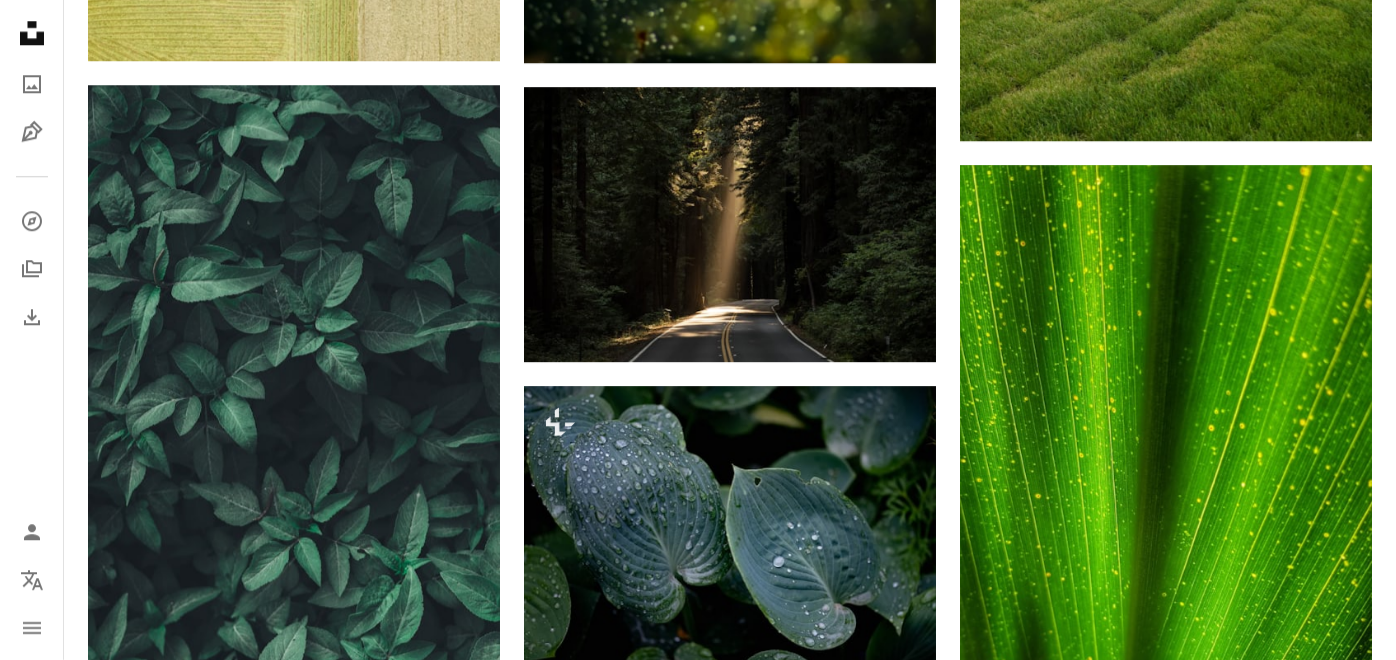scroll, scrollTop: 27791, scrollLeft: 0, axis: vertical 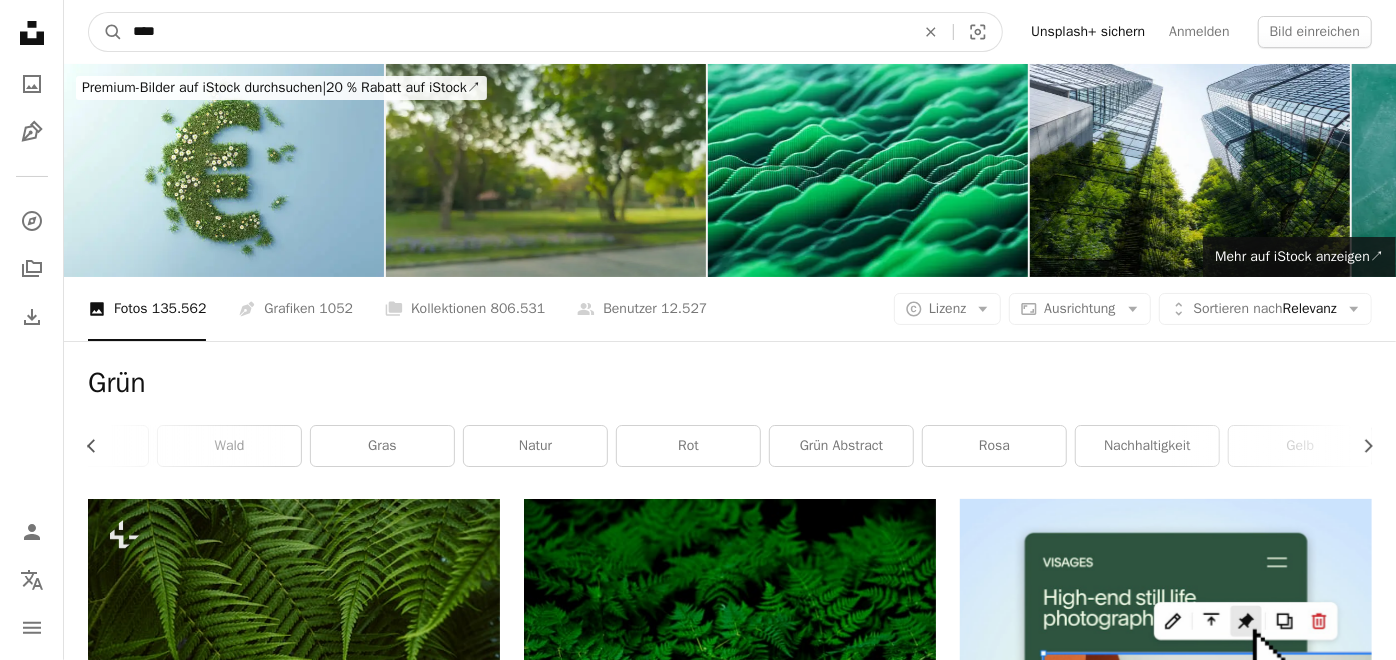 drag, startPoint x: 302, startPoint y: 25, endPoint x: -5, endPoint y: -6, distance: 308.5612 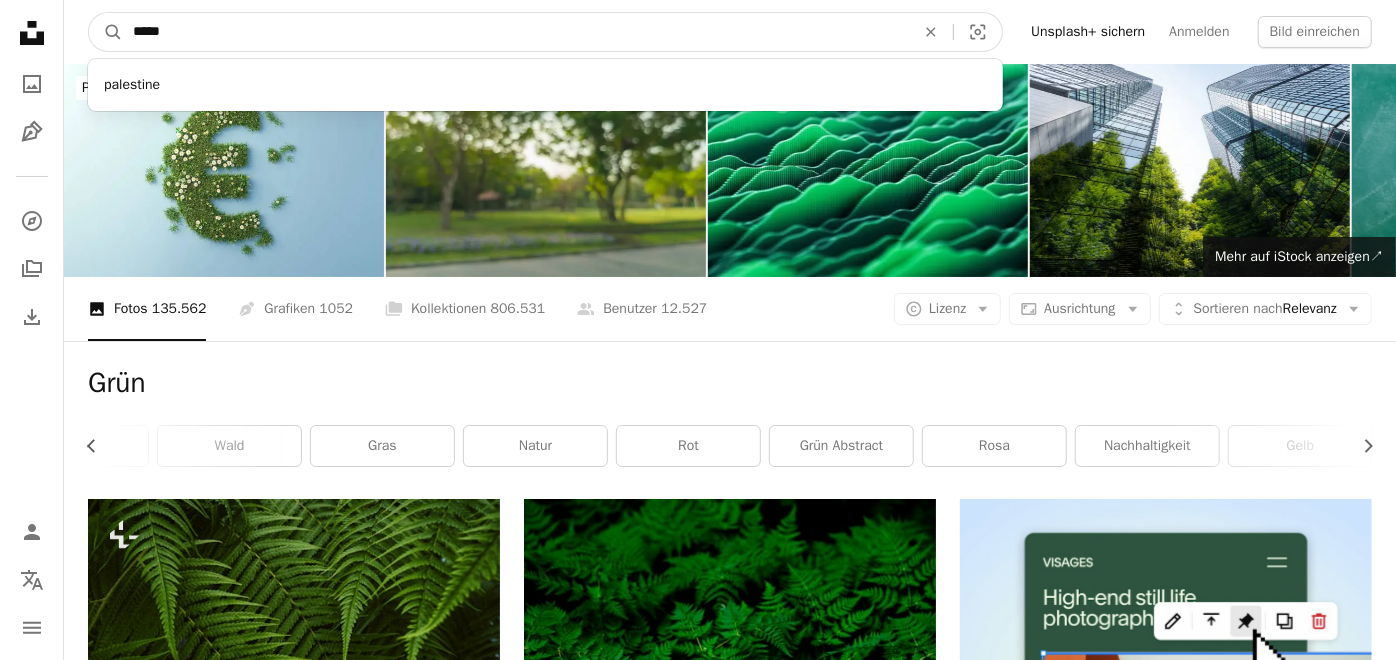 type on "*****" 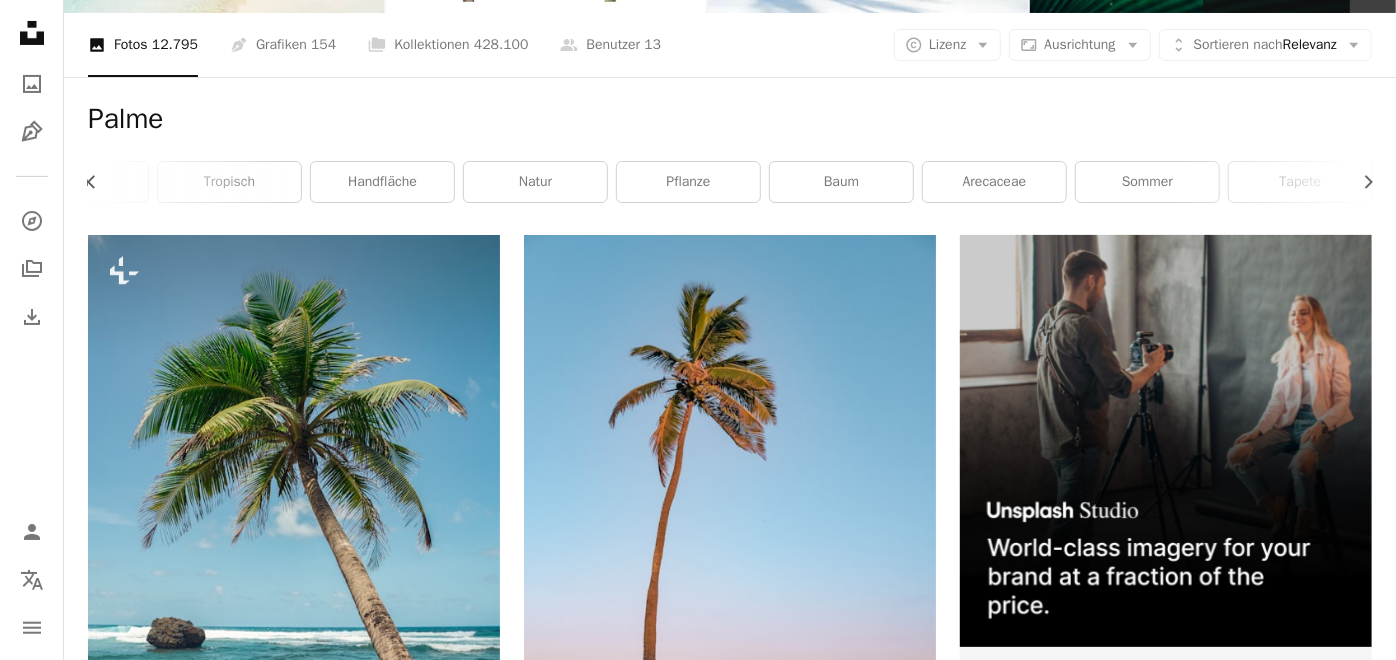 scroll, scrollTop: 0, scrollLeft: 0, axis: both 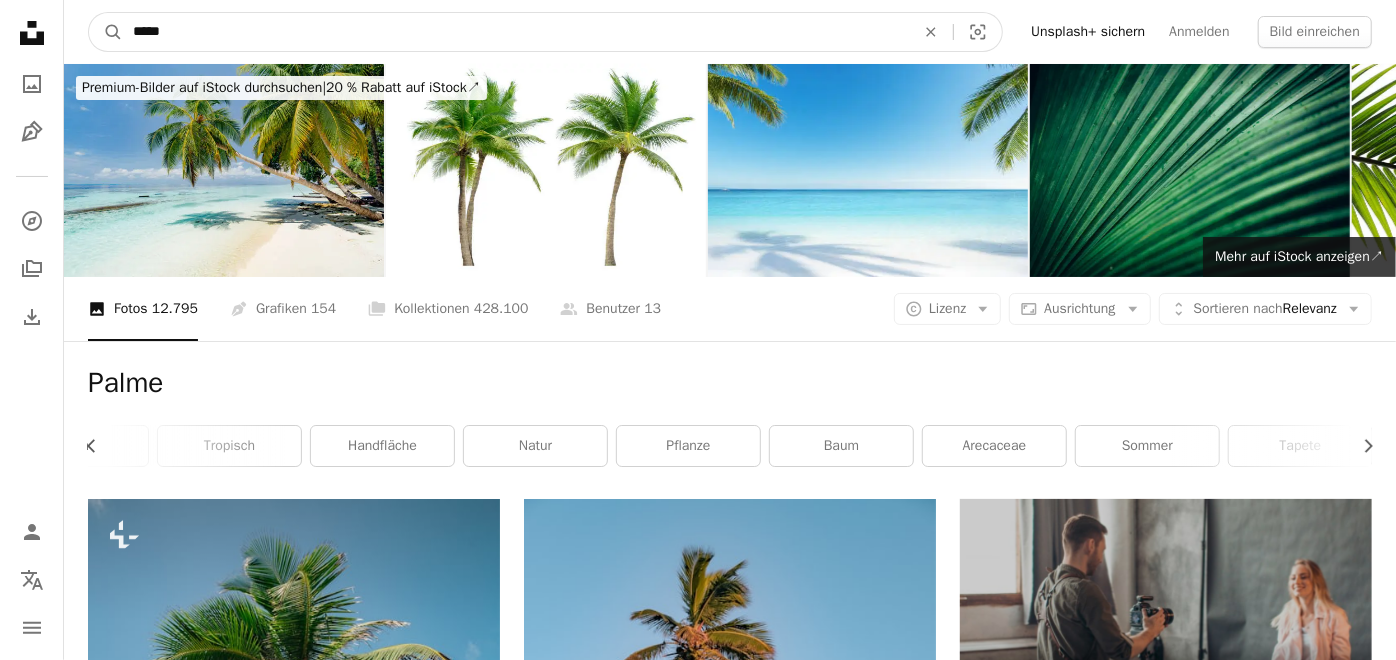 click on "*****" at bounding box center [516, 32] 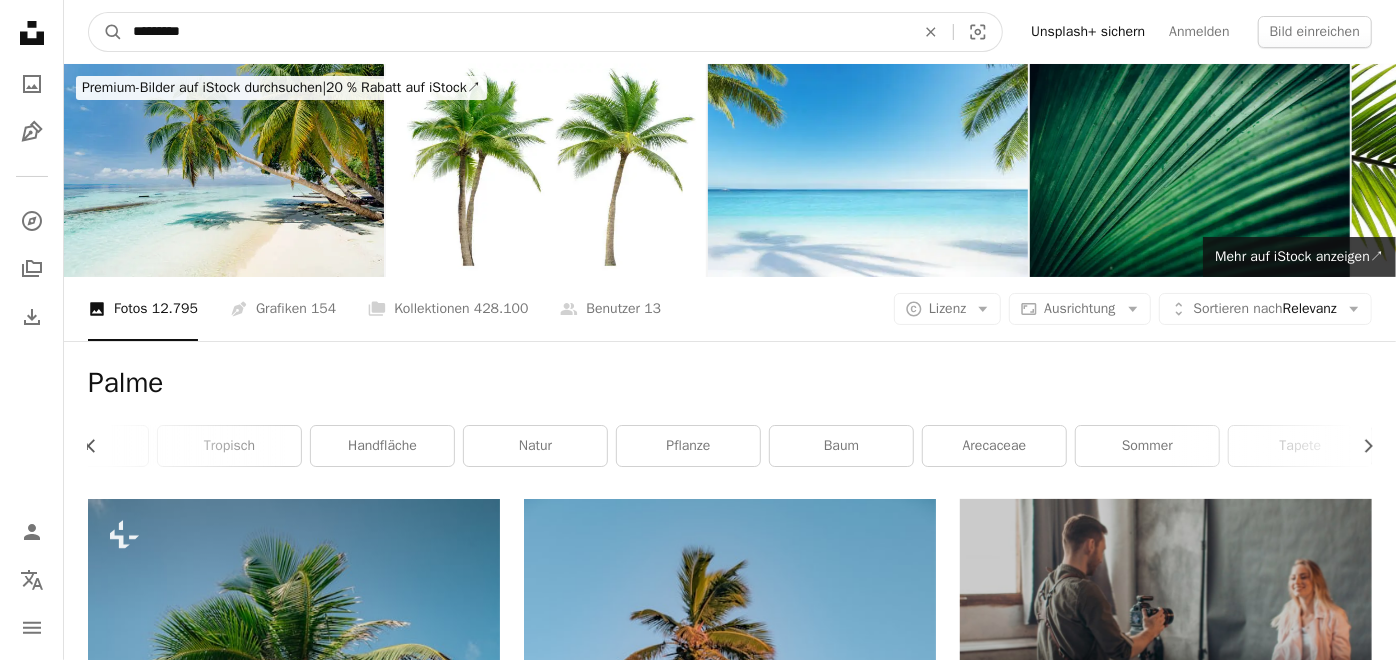 type on "**********" 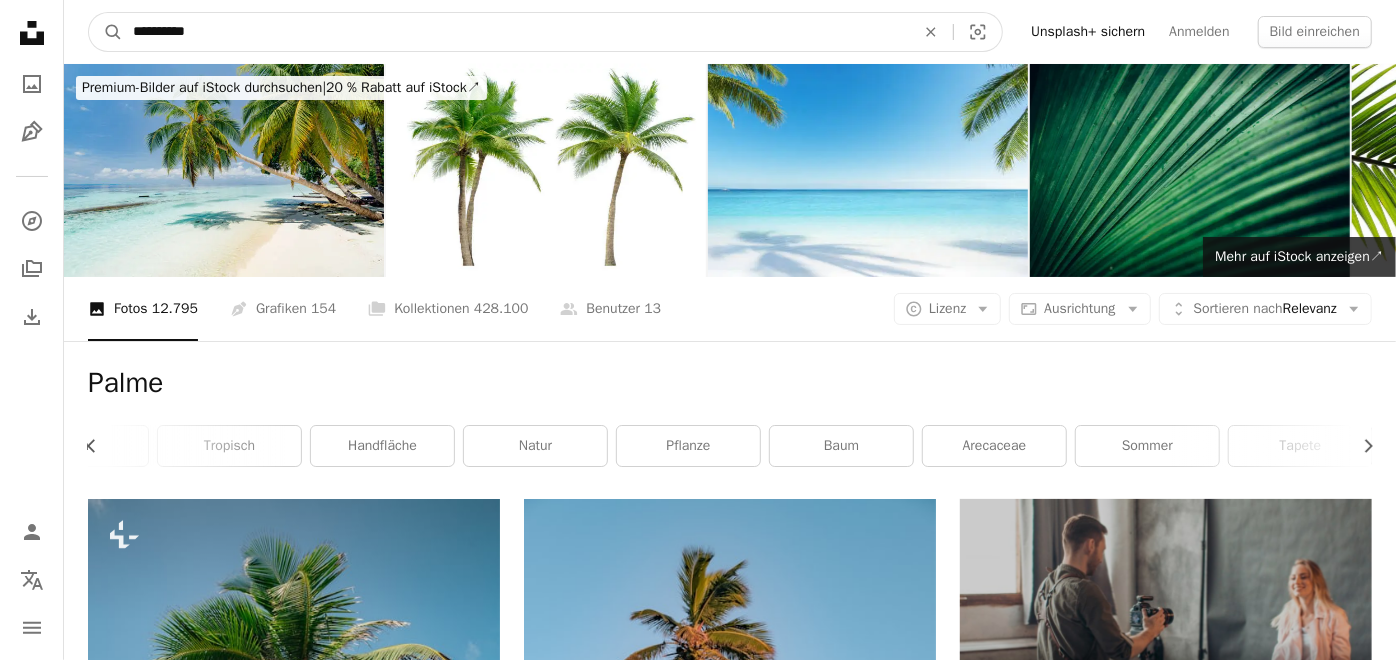 click on "A magnifying glass" at bounding box center [106, 32] 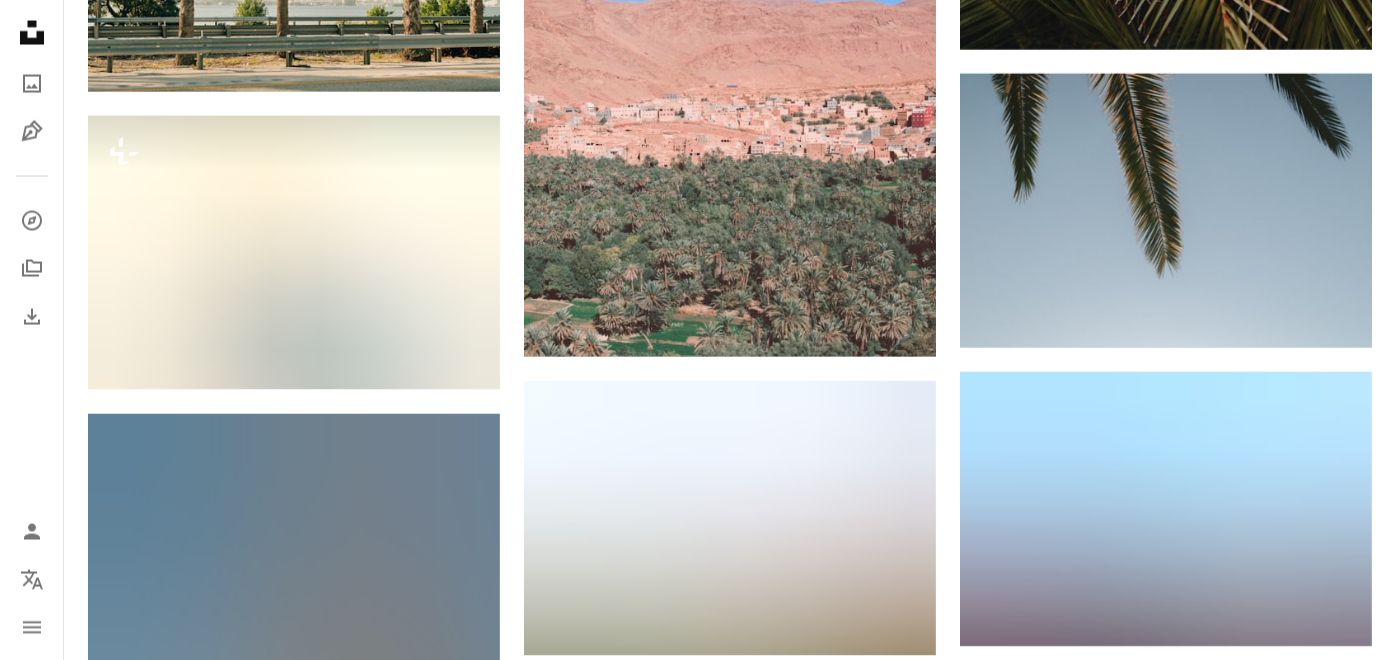 scroll, scrollTop: 2482, scrollLeft: 0, axis: vertical 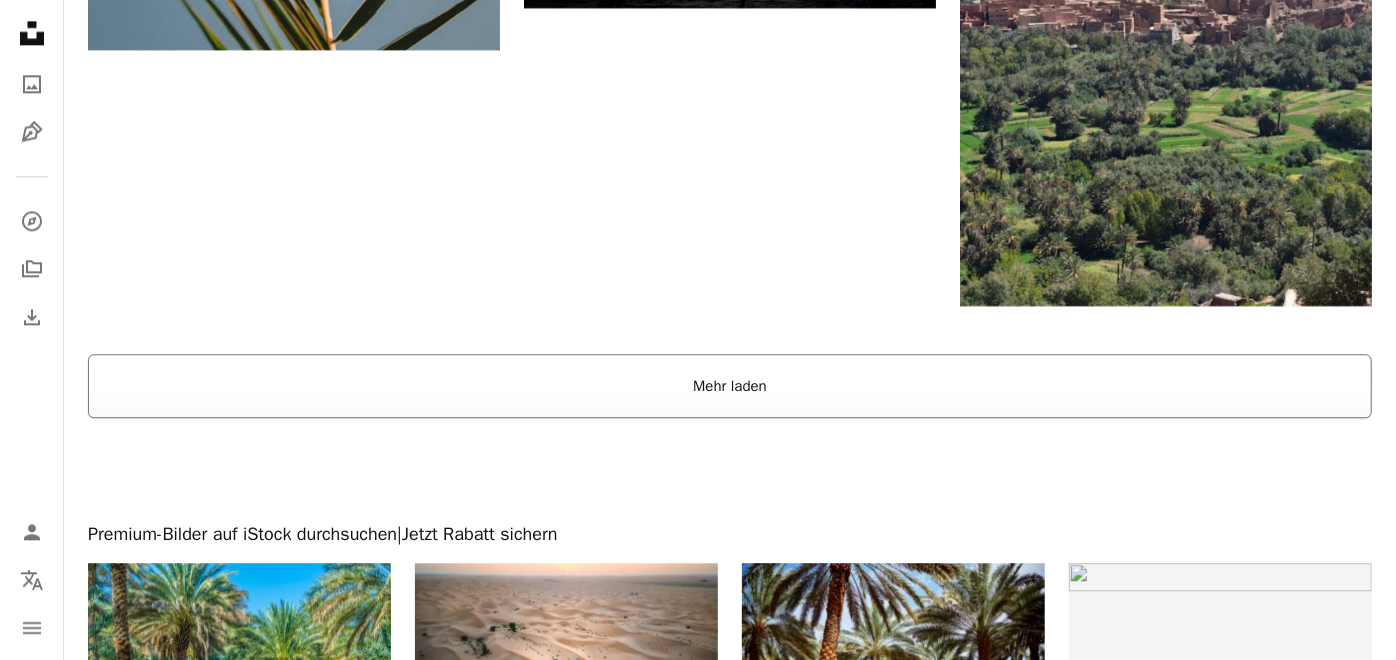 click on "Mehr laden" at bounding box center (730, 386) 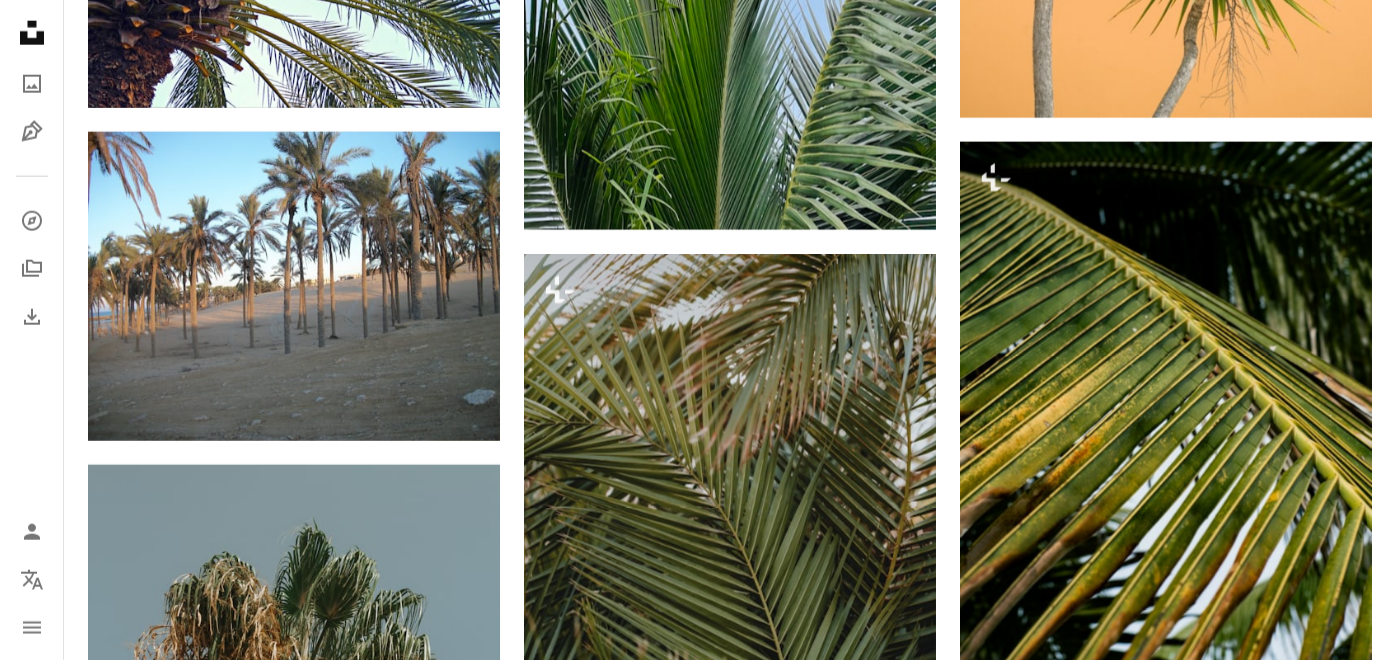 scroll, scrollTop: 6198, scrollLeft: 0, axis: vertical 